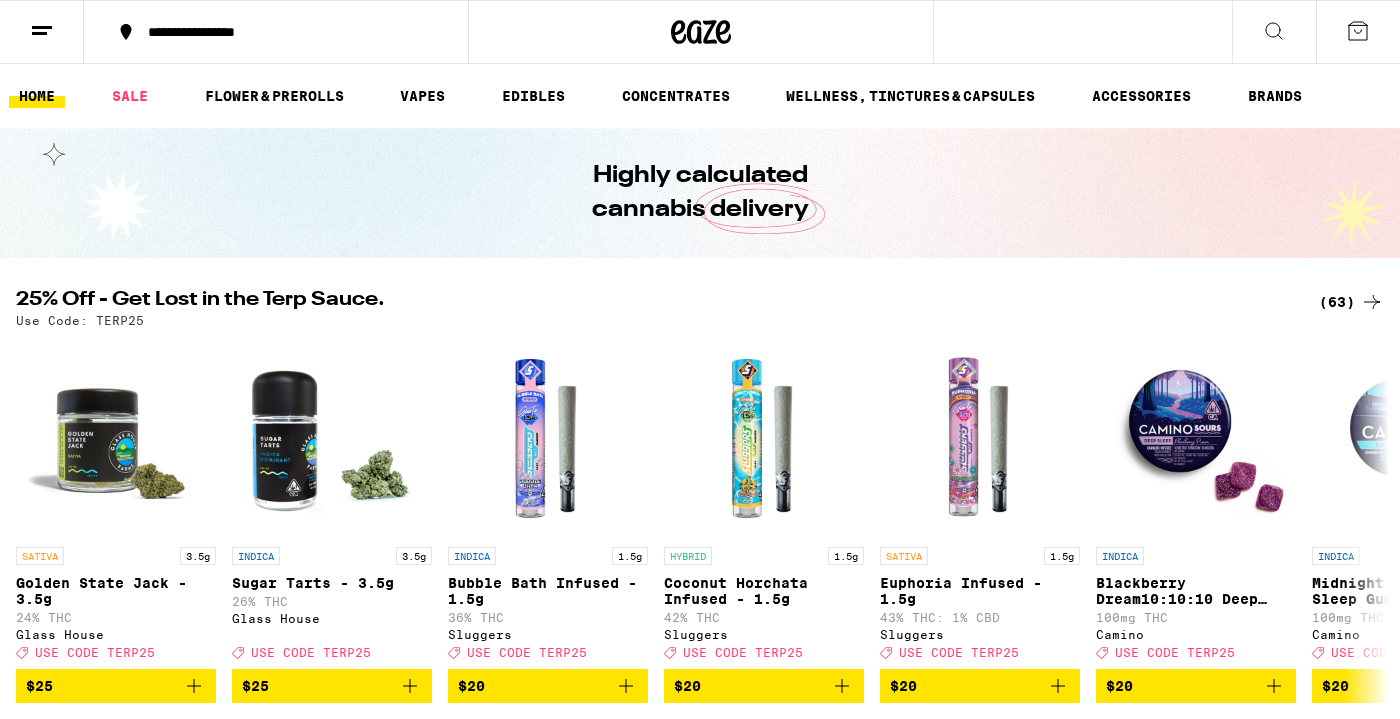 scroll, scrollTop: 0, scrollLeft: 0, axis: both 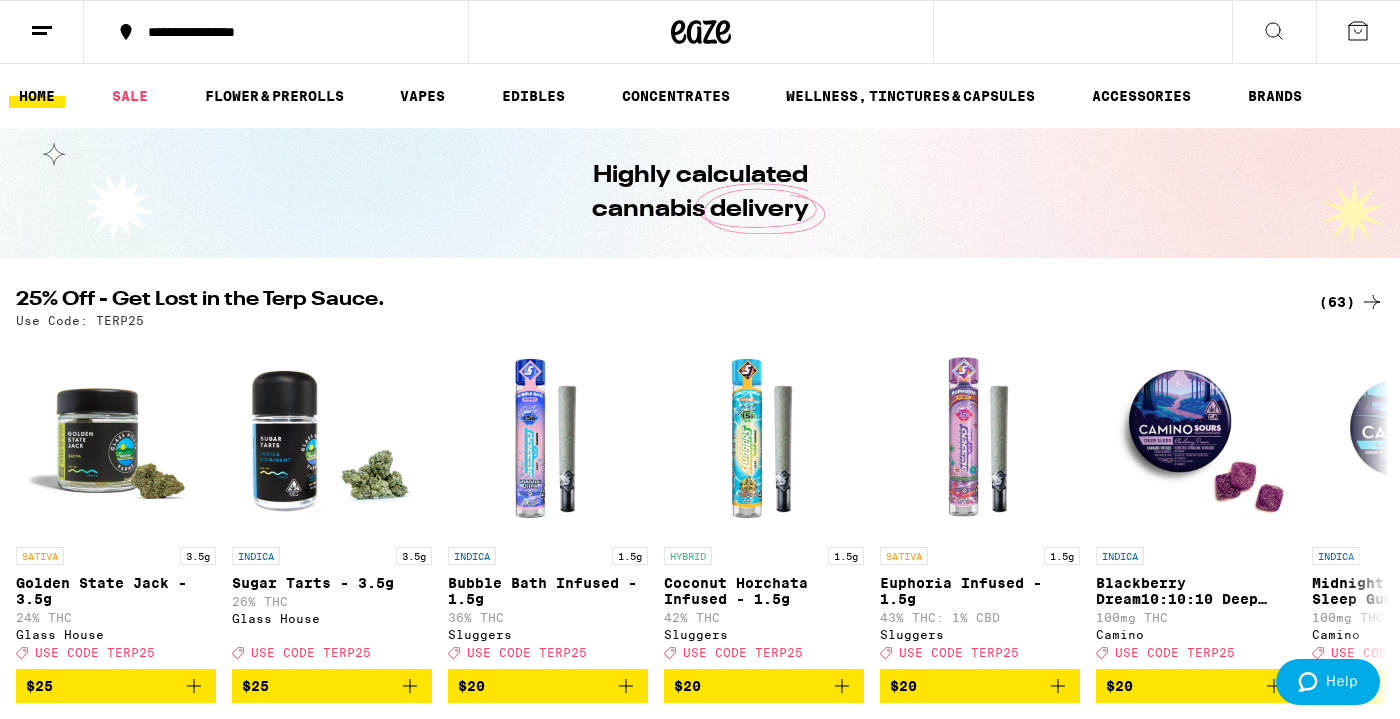 click at bounding box center [1372, 302] 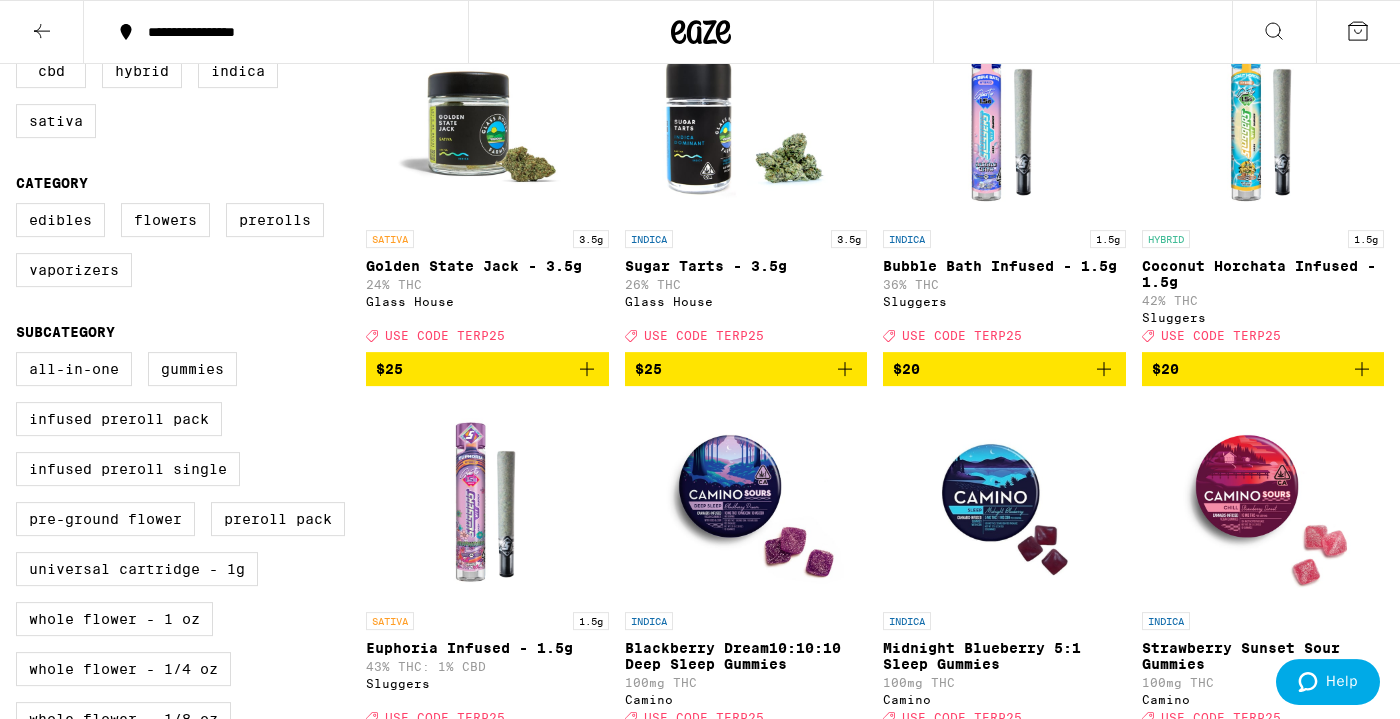 scroll, scrollTop: 0, scrollLeft: 0, axis: both 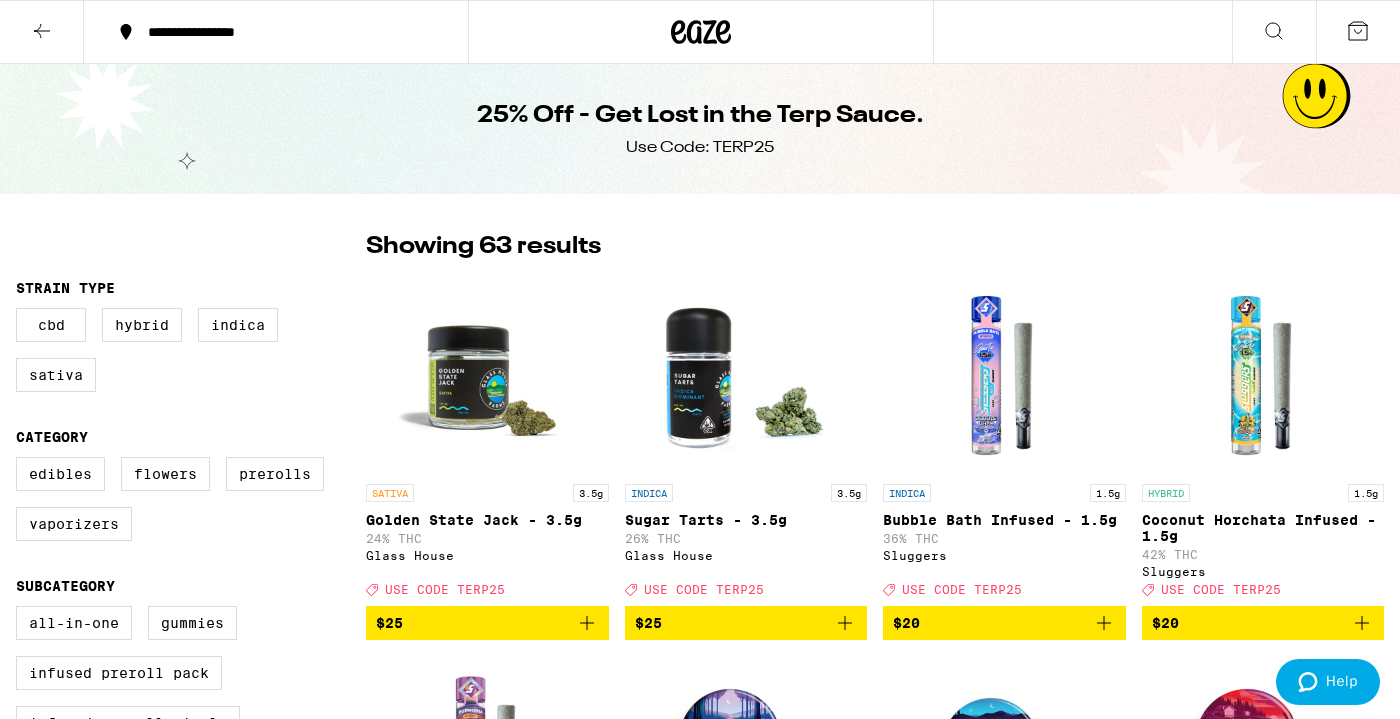 click at bounding box center (723, 32) 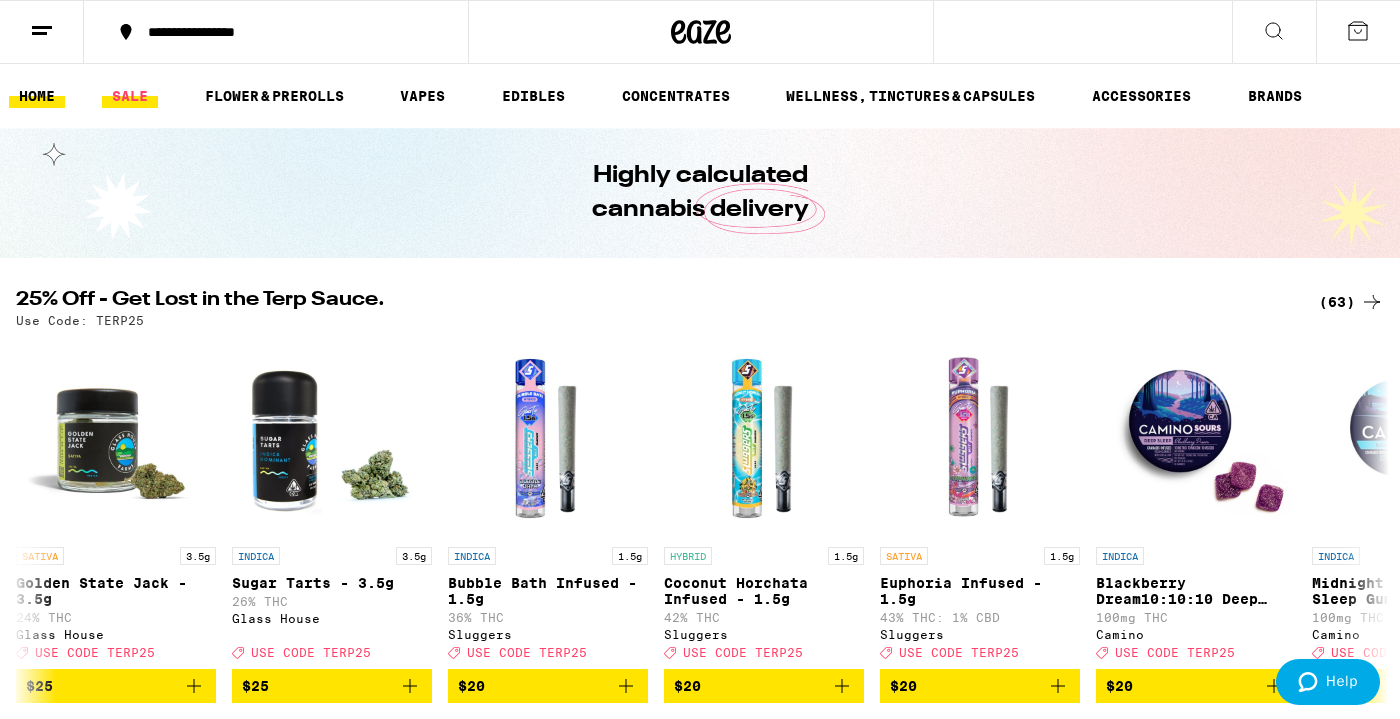 click on "SALE" at bounding box center [130, 96] 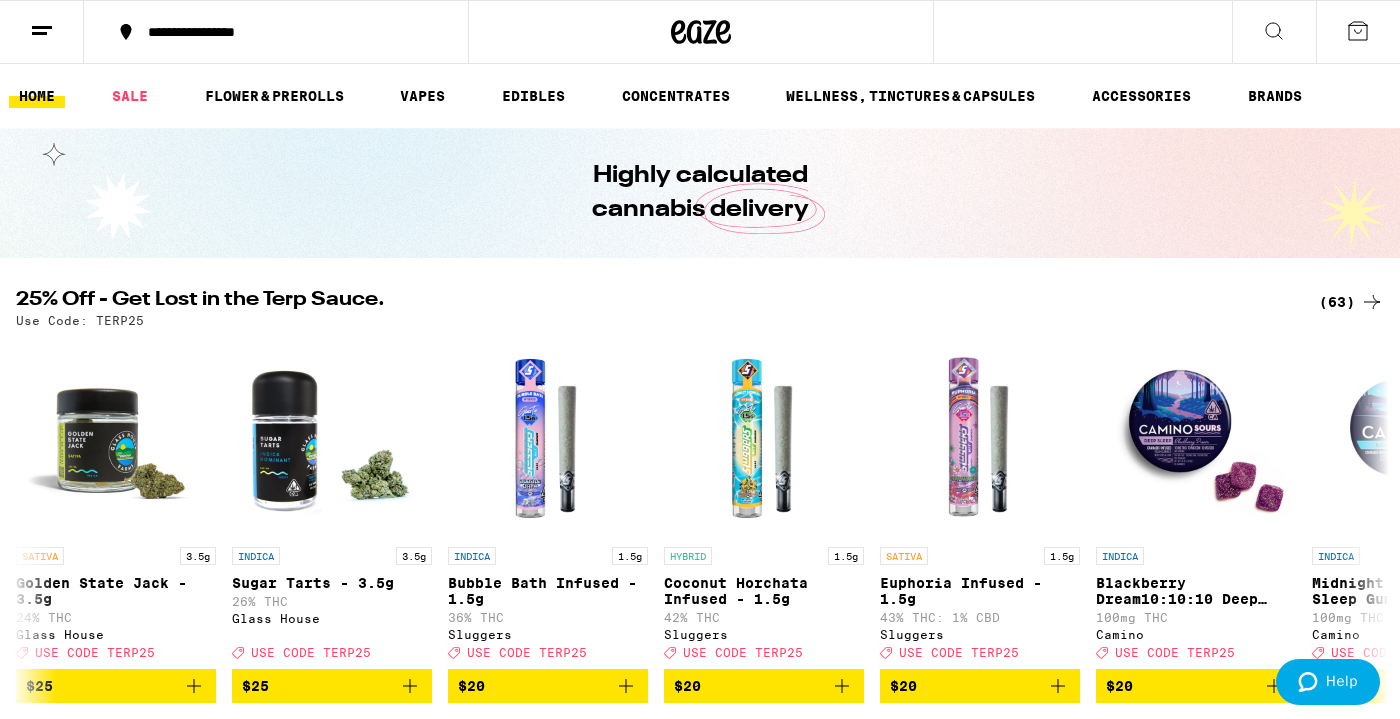 click on "SALE" at bounding box center [130, 96] 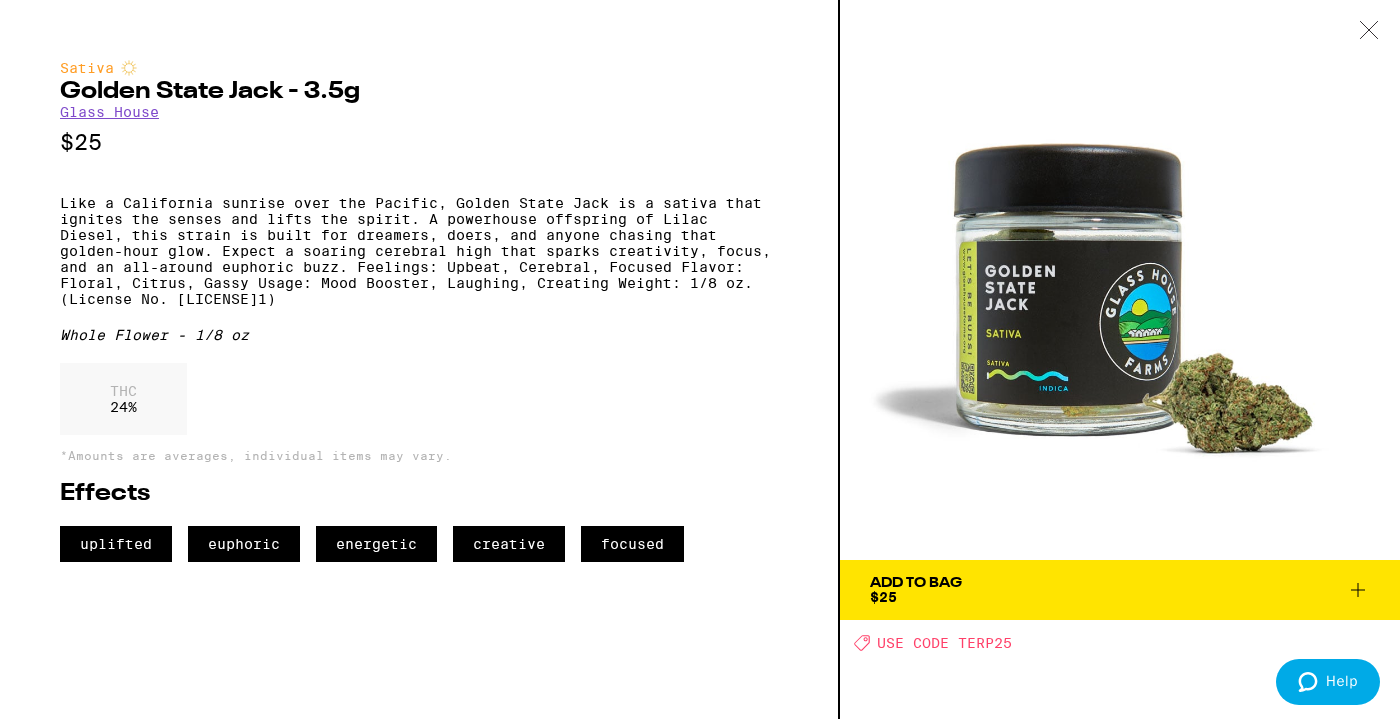 scroll, scrollTop: 0, scrollLeft: 0, axis: both 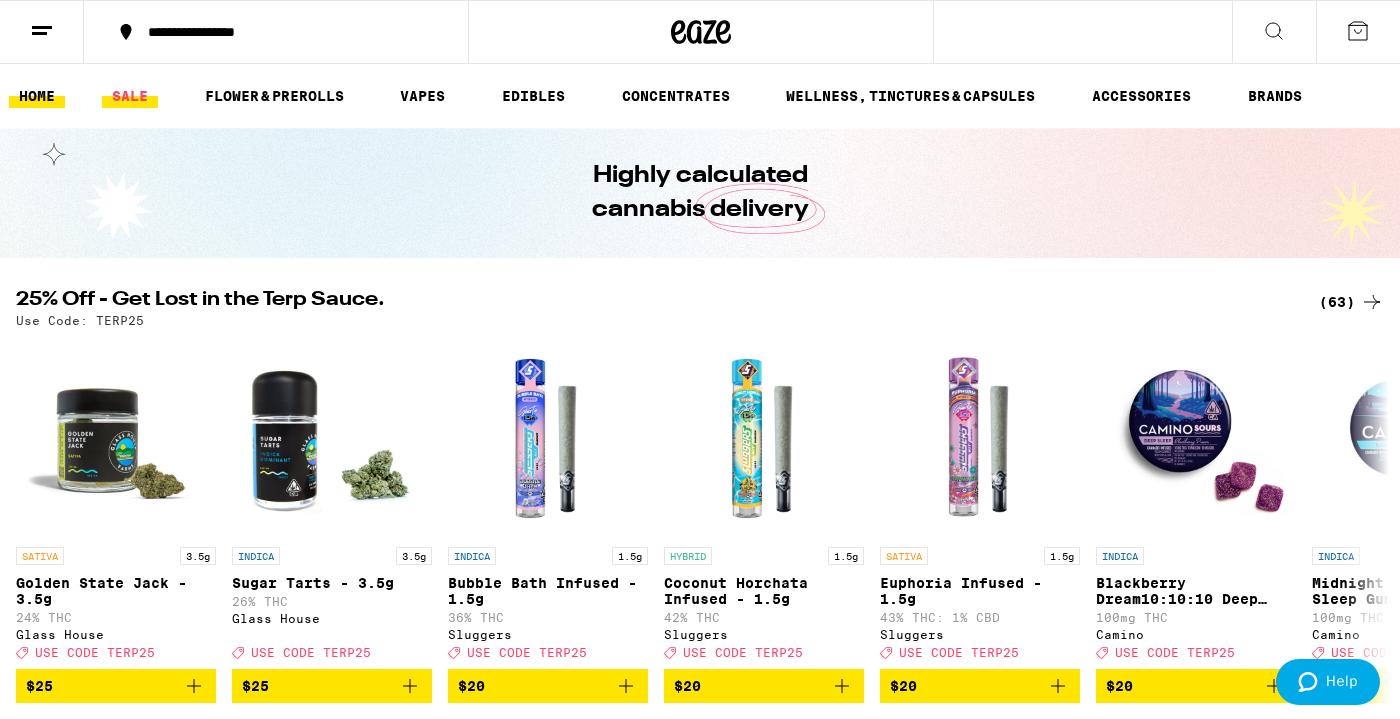 click on "SALE" at bounding box center (130, 96) 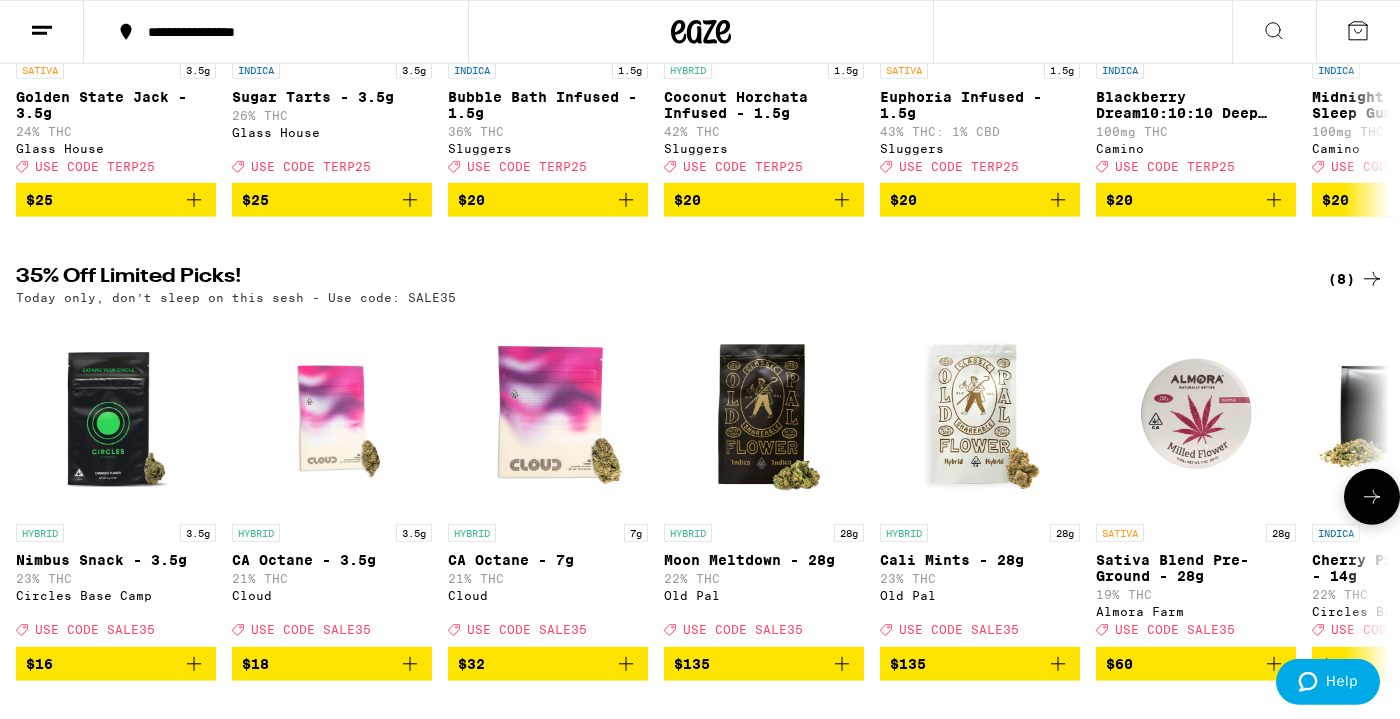 scroll, scrollTop: 478, scrollLeft: 0, axis: vertical 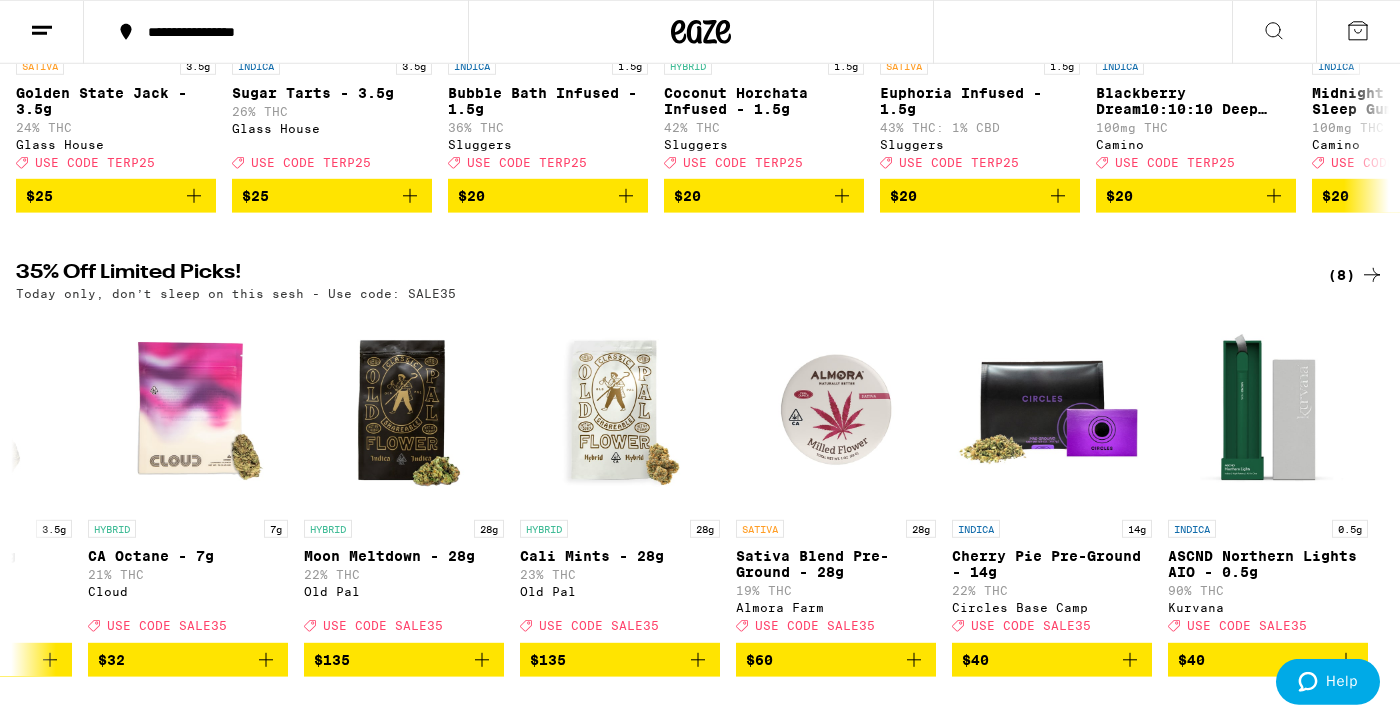 click on "(8)" at bounding box center [1356, 275] 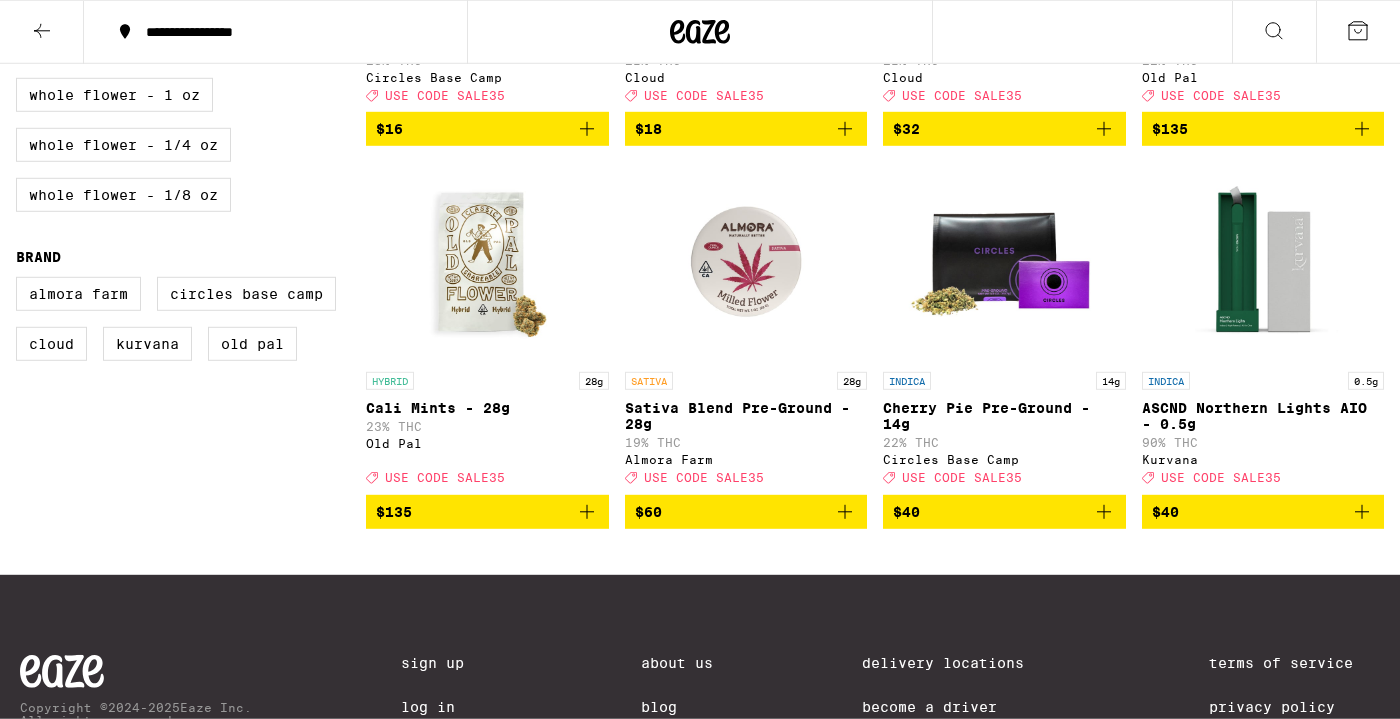 scroll, scrollTop: 0, scrollLeft: 0, axis: both 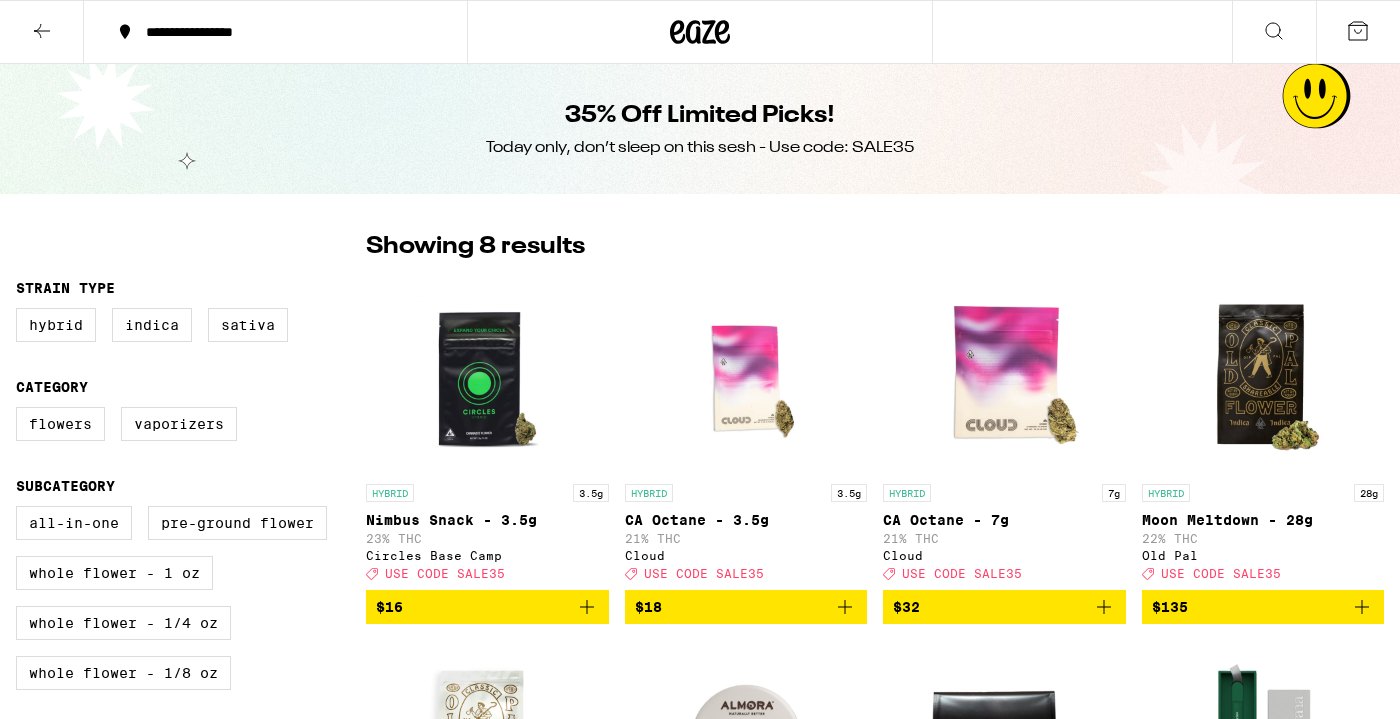 click at bounding box center [1263, 374] 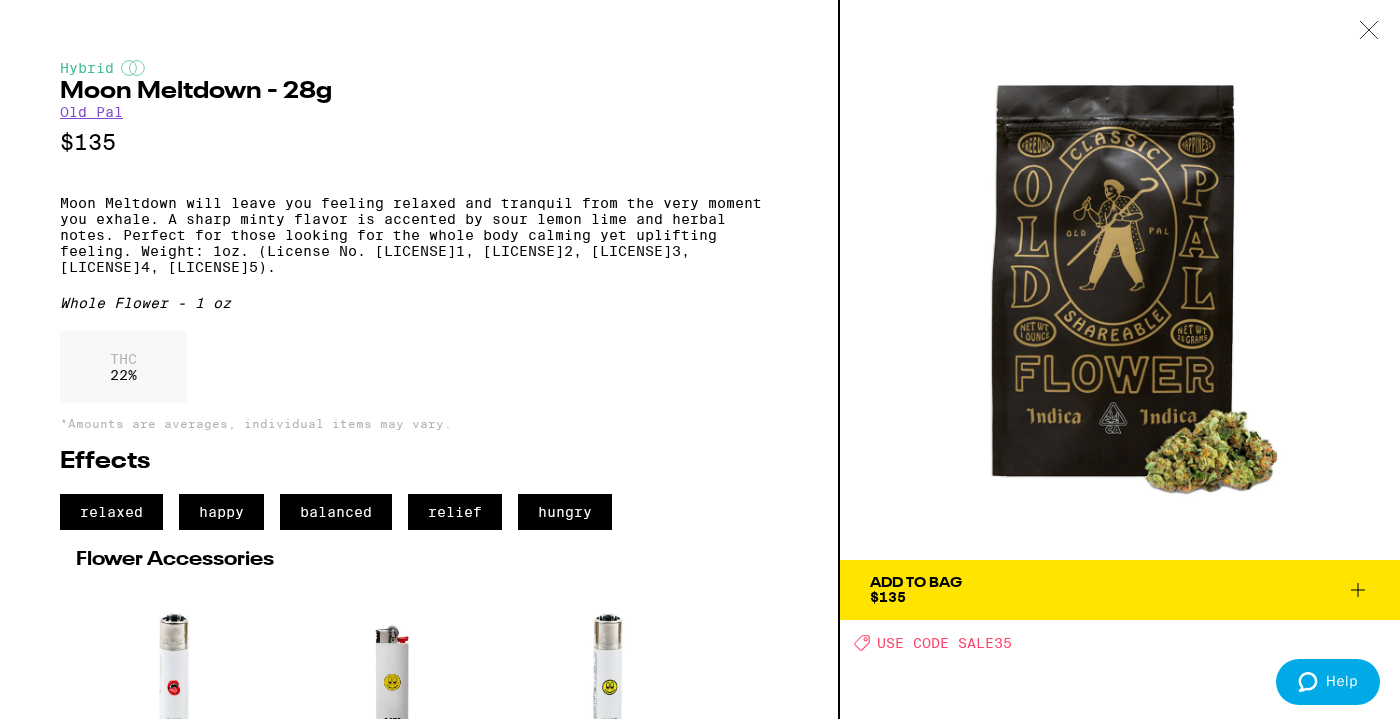 click at bounding box center (1368, 29) 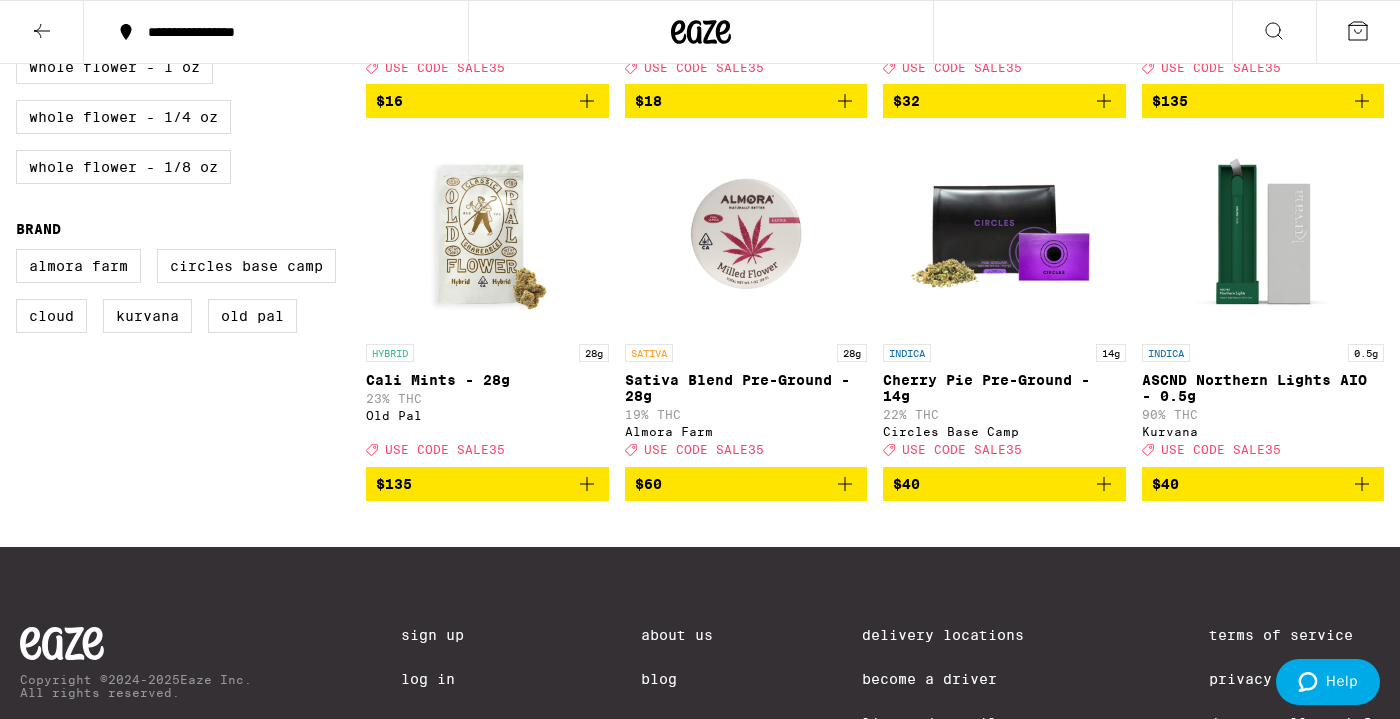 scroll, scrollTop: 504, scrollLeft: 0, axis: vertical 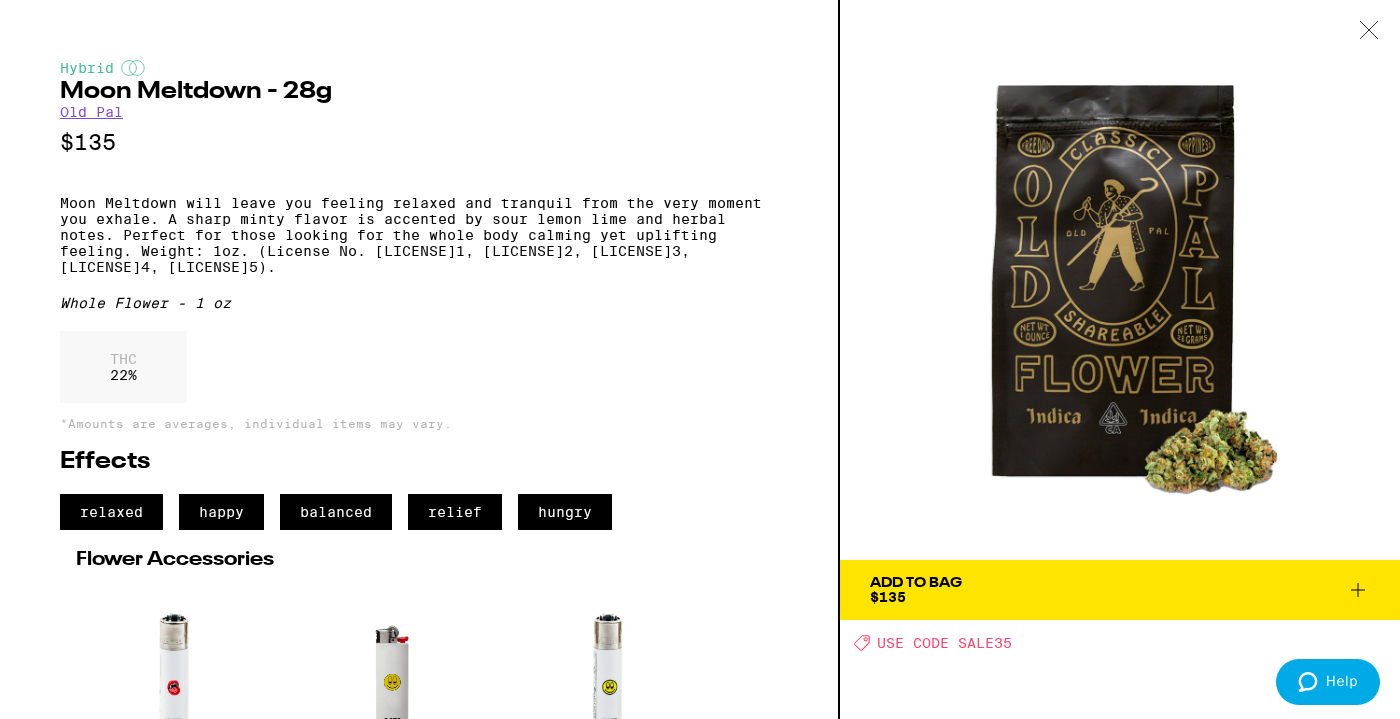 click at bounding box center [1368, 29] 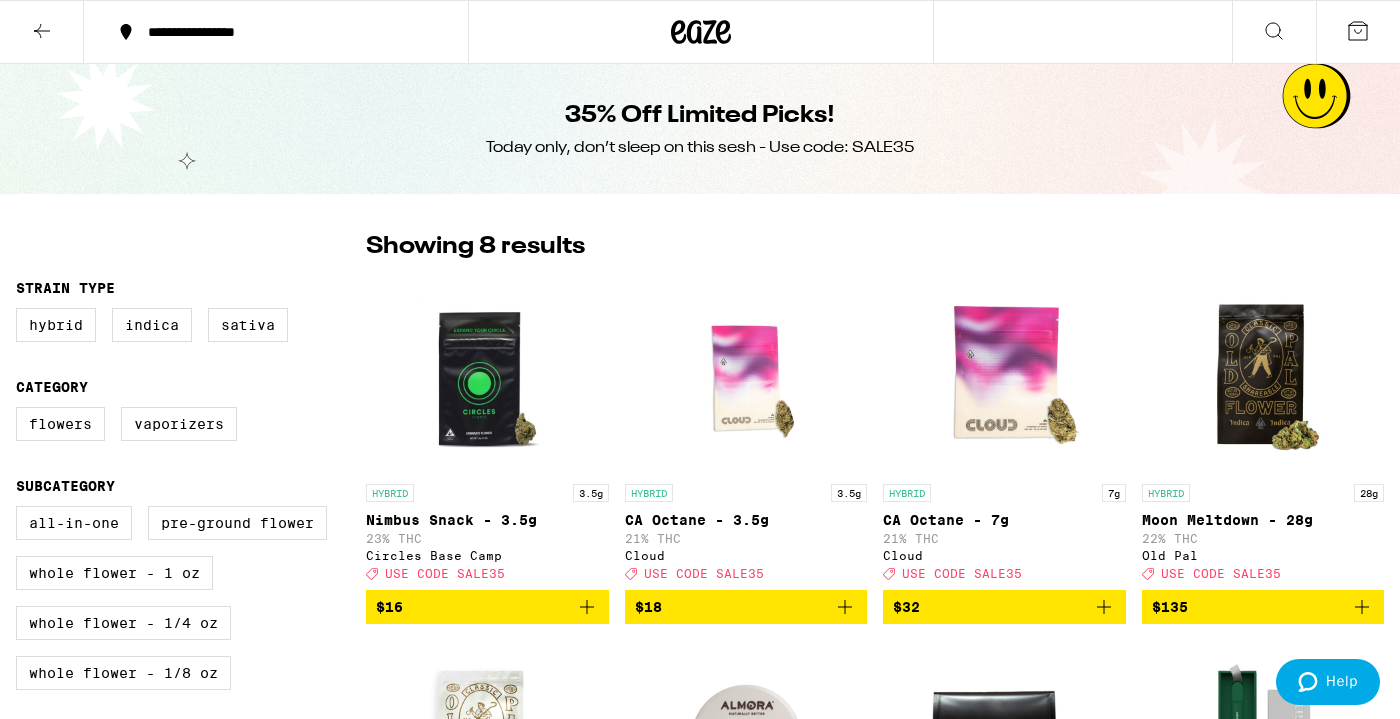 click at bounding box center [701, 32] 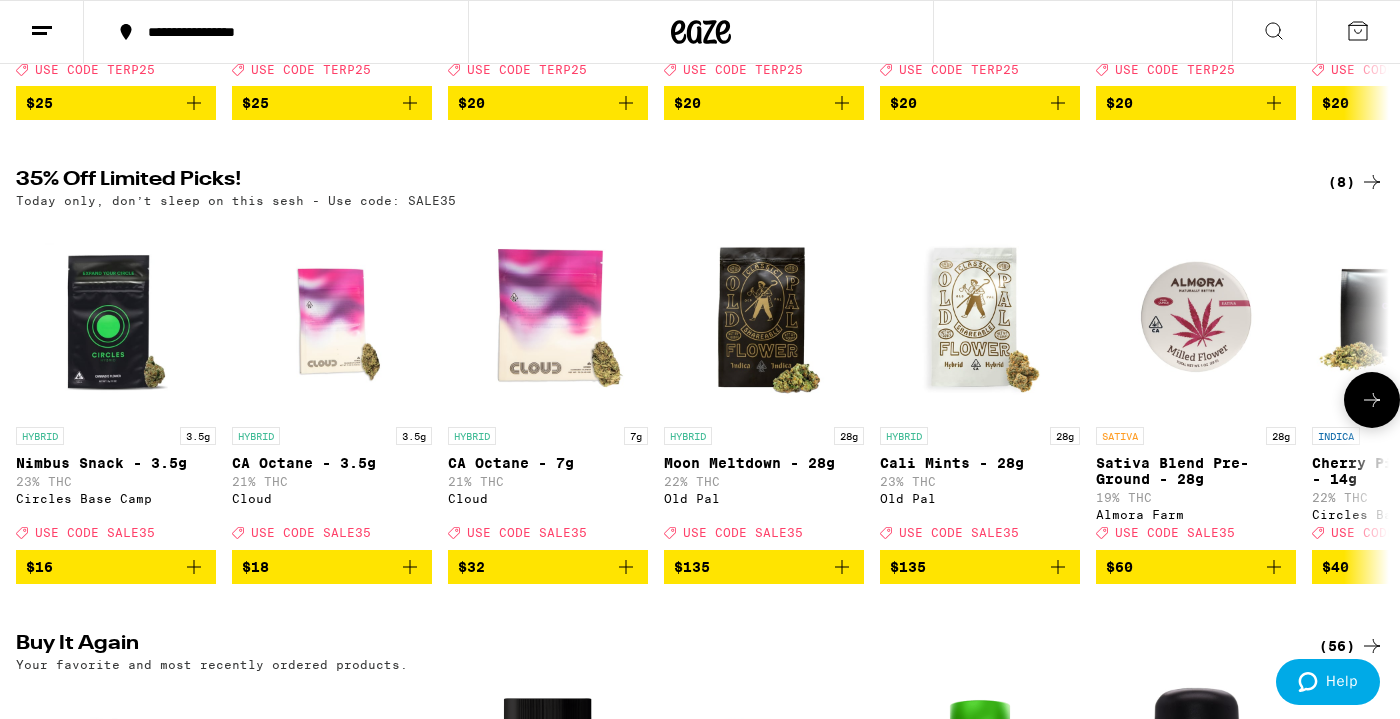 scroll, scrollTop: 74, scrollLeft: 0, axis: vertical 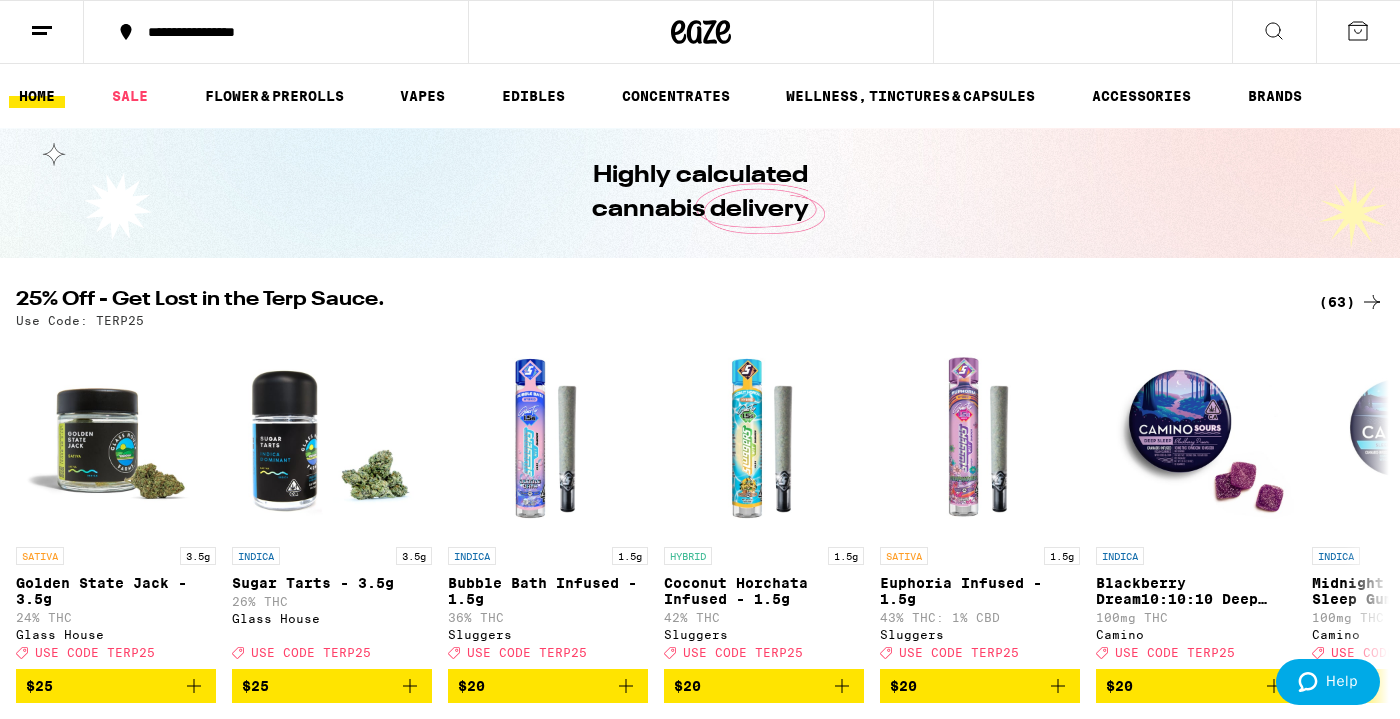 click on "(63)" at bounding box center (1351, 302) 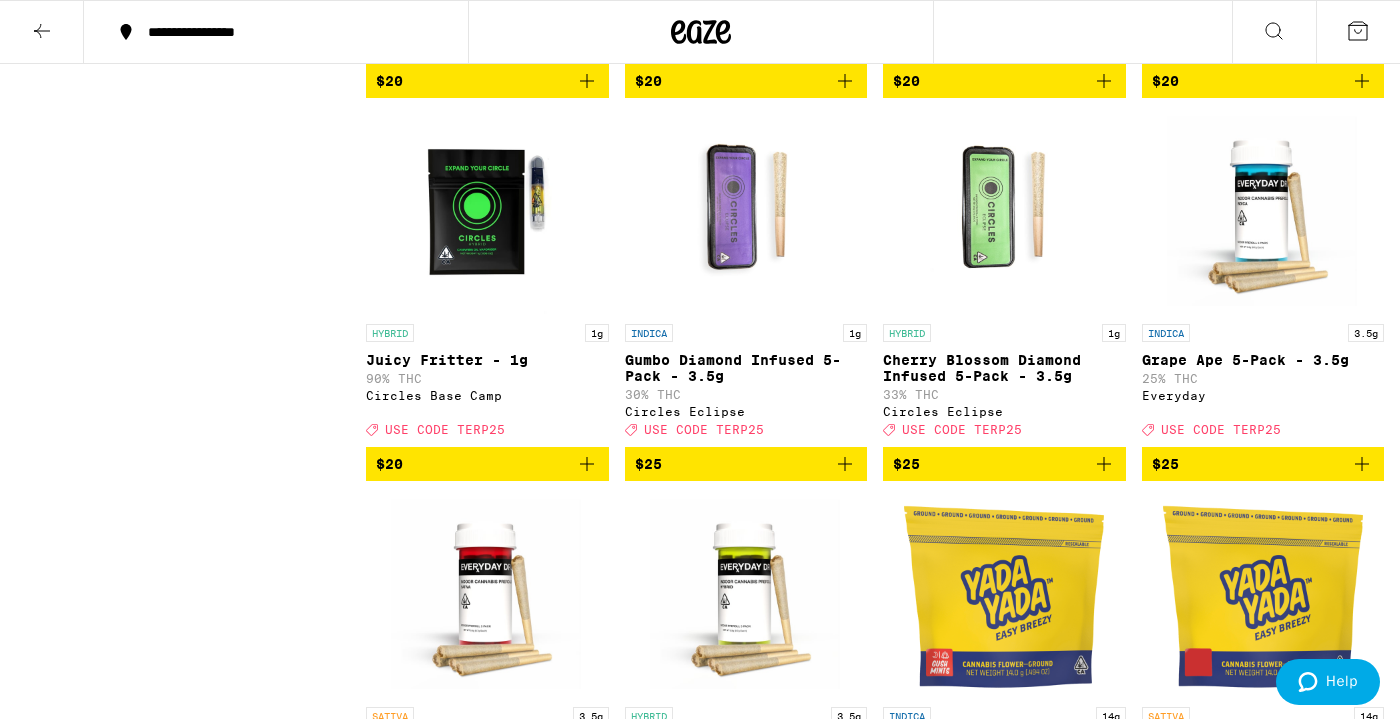 scroll, scrollTop: 2054, scrollLeft: 0, axis: vertical 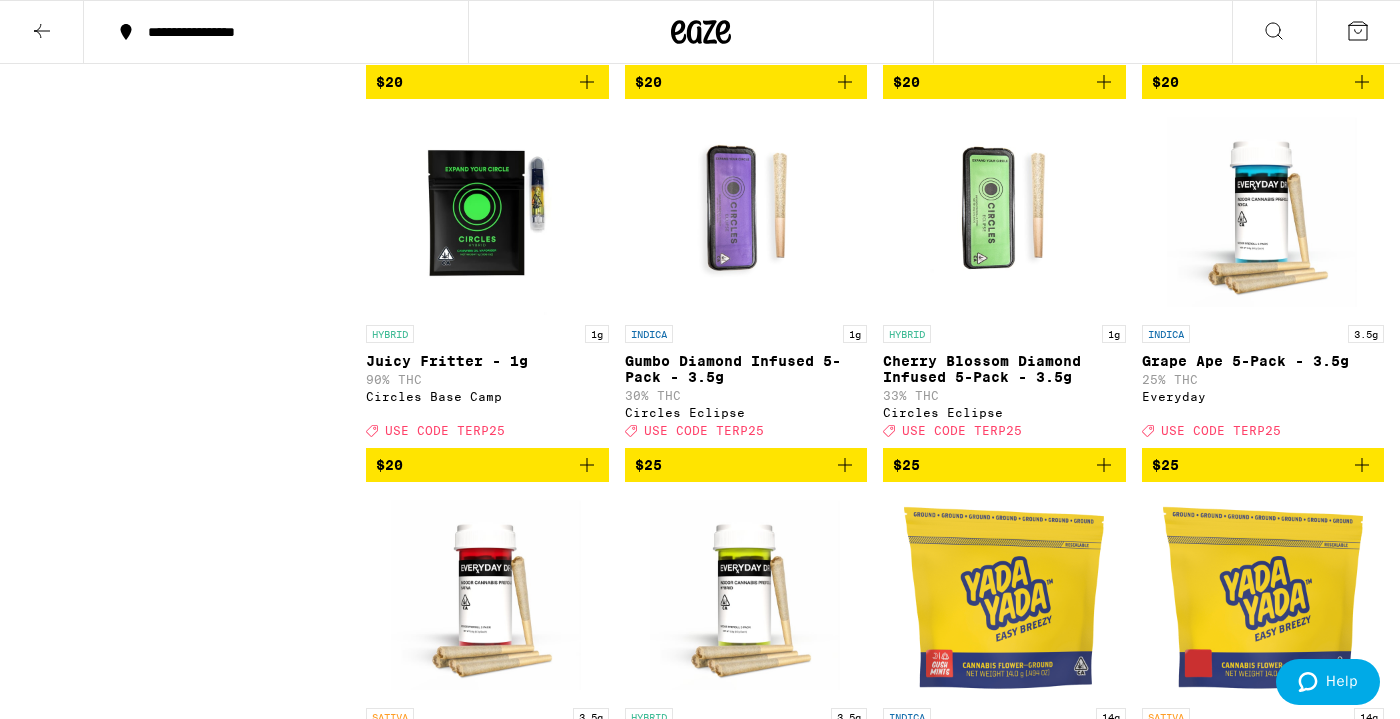 click at bounding box center (845, 465) 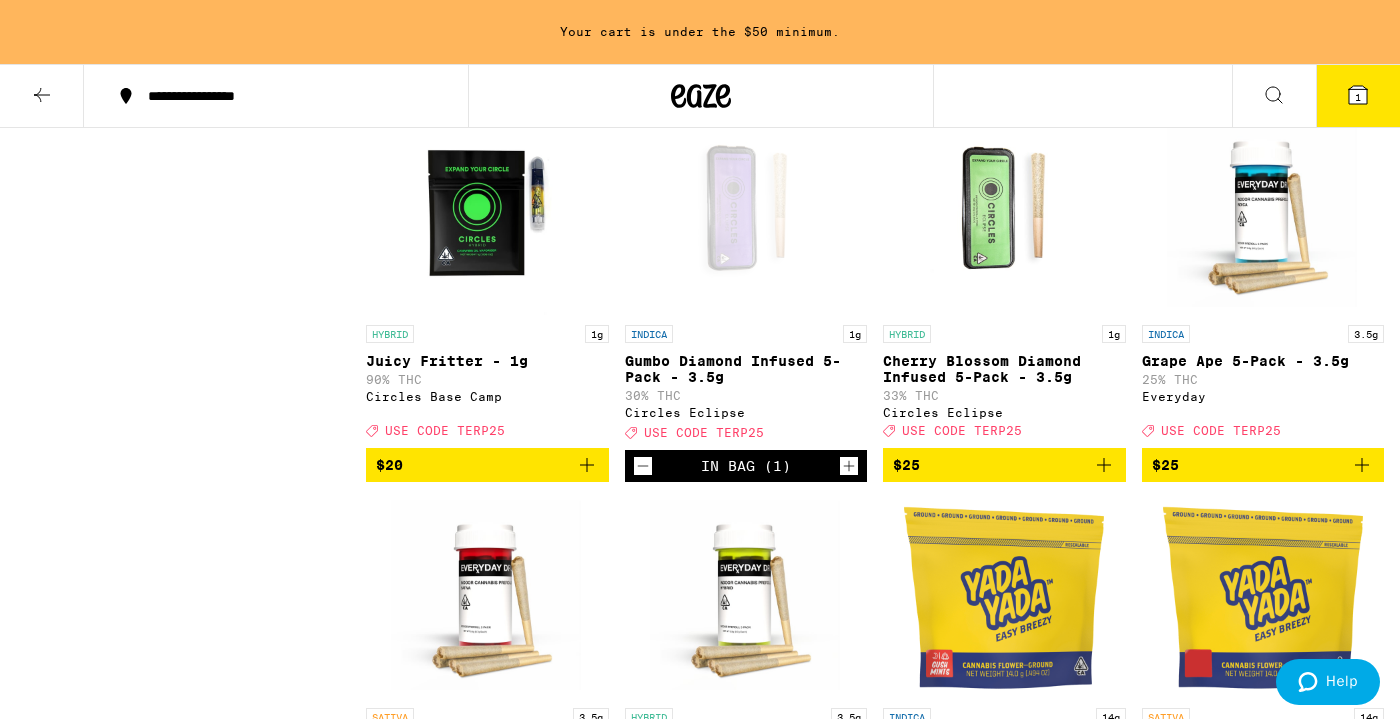 click on "$25" at bounding box center (1004, 465) 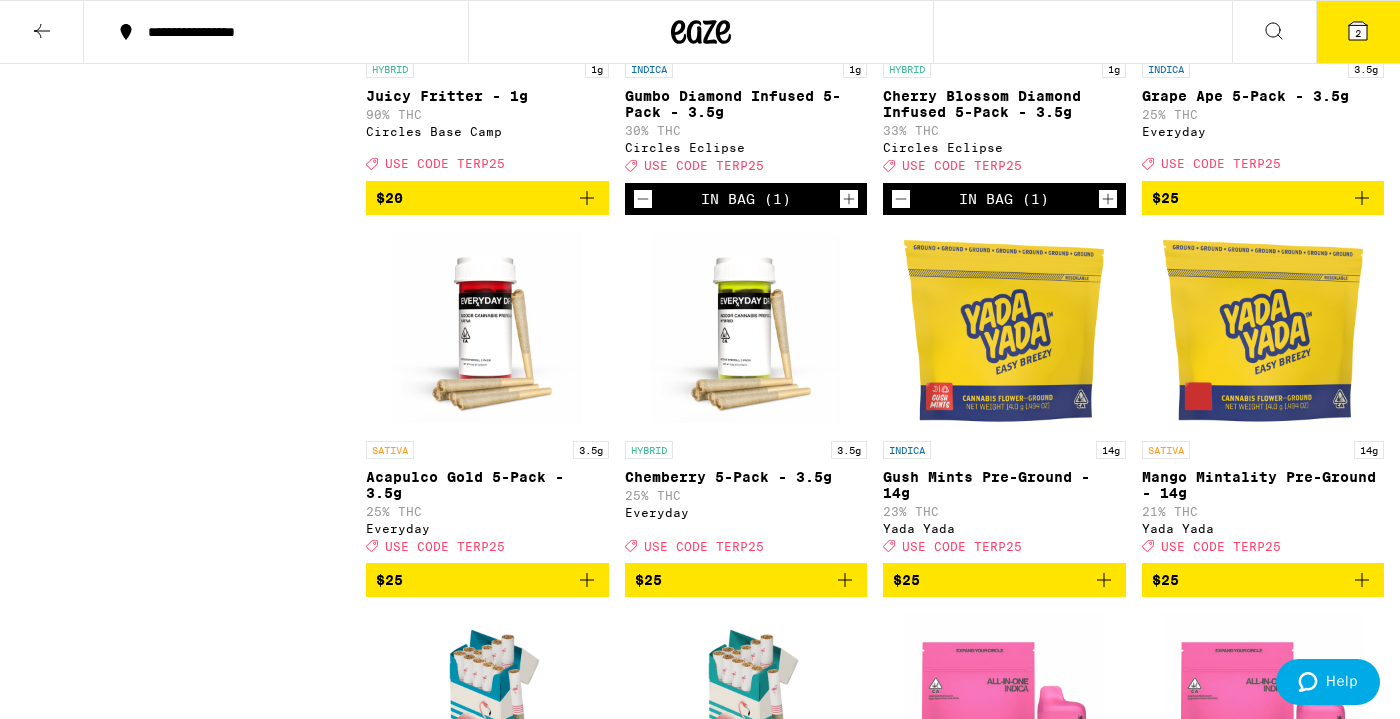 scroll, scrollTop: 2305, scrollLeft: 0, axis: vertical 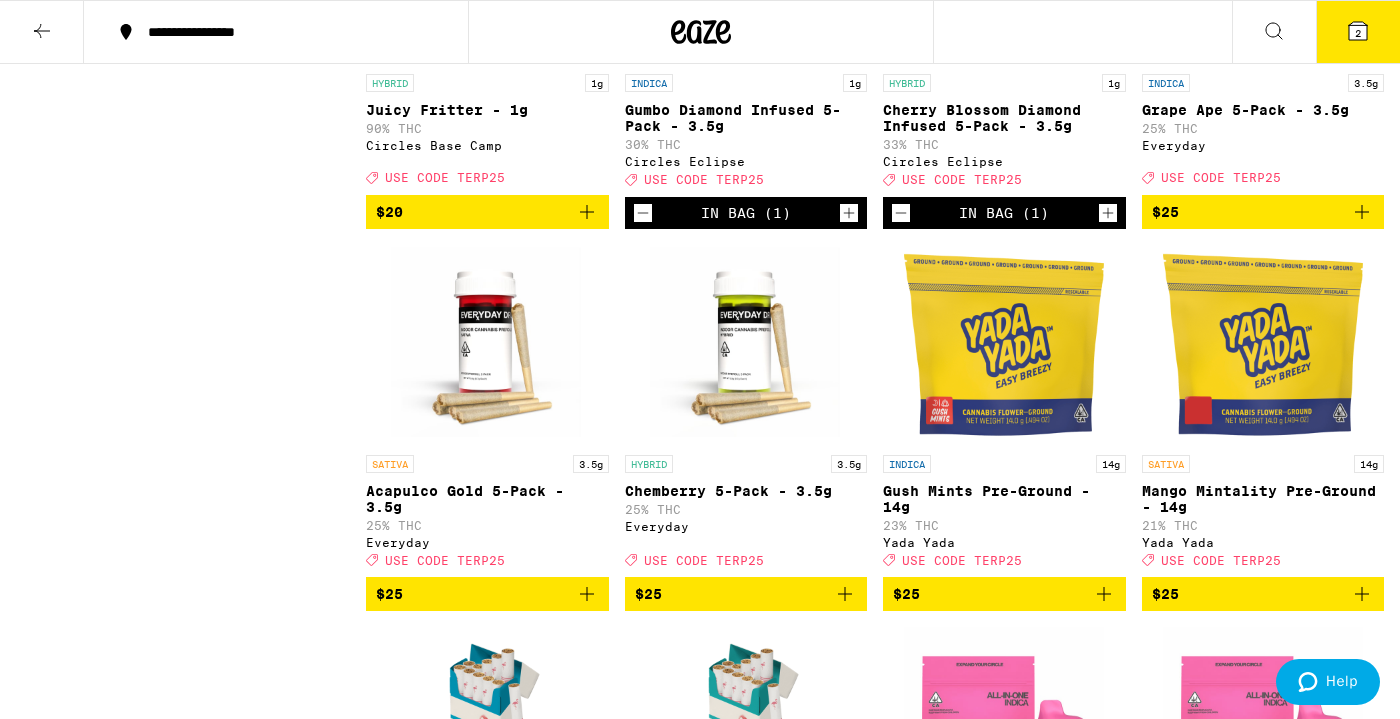click at bounding box center [587, 594] 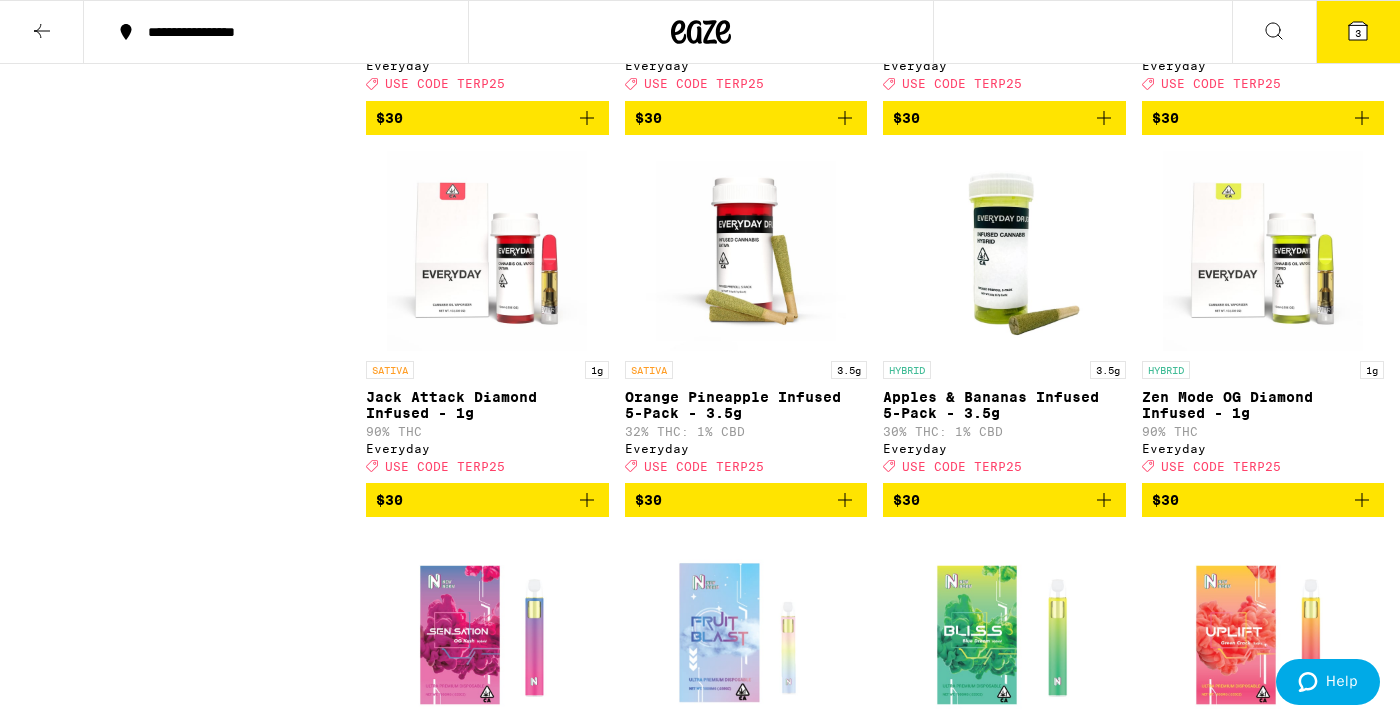 scroll, scrollTop: 3941, scrollLeft: 0, axis: vertical 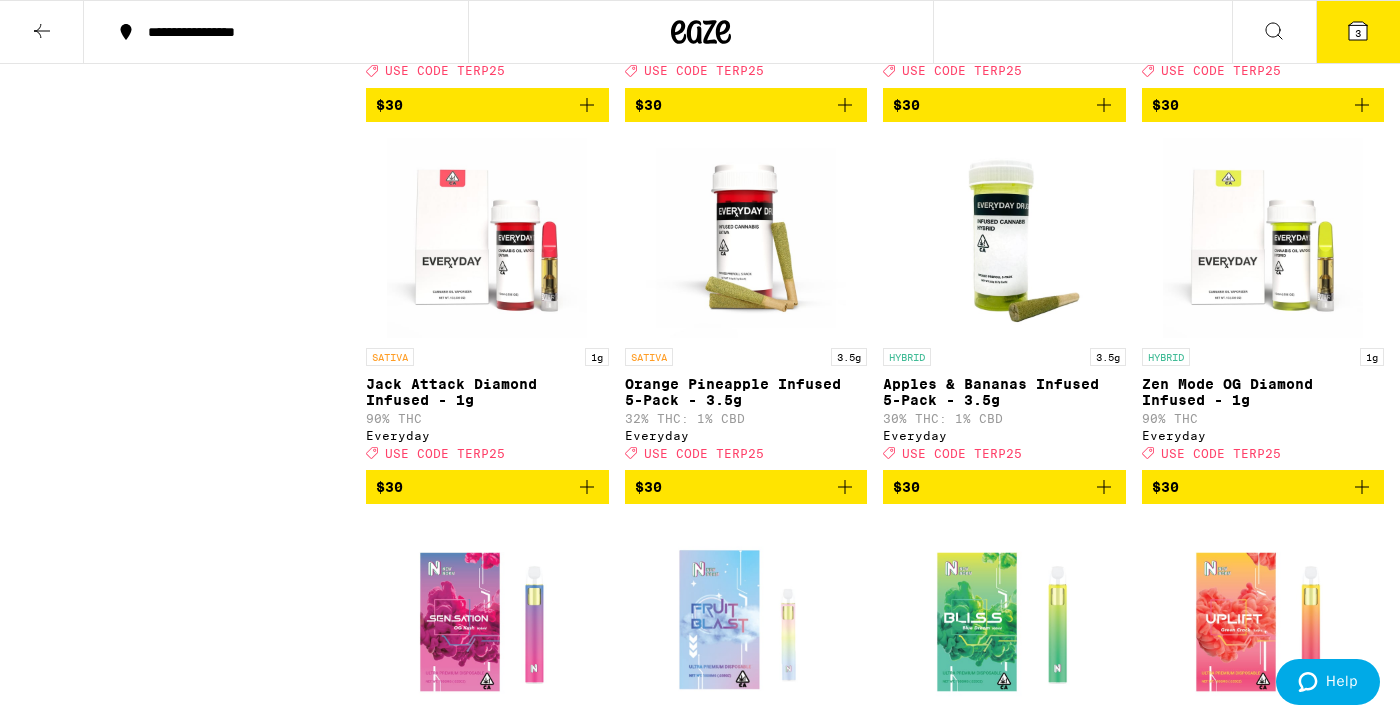 click at bounding box center (845, 487) 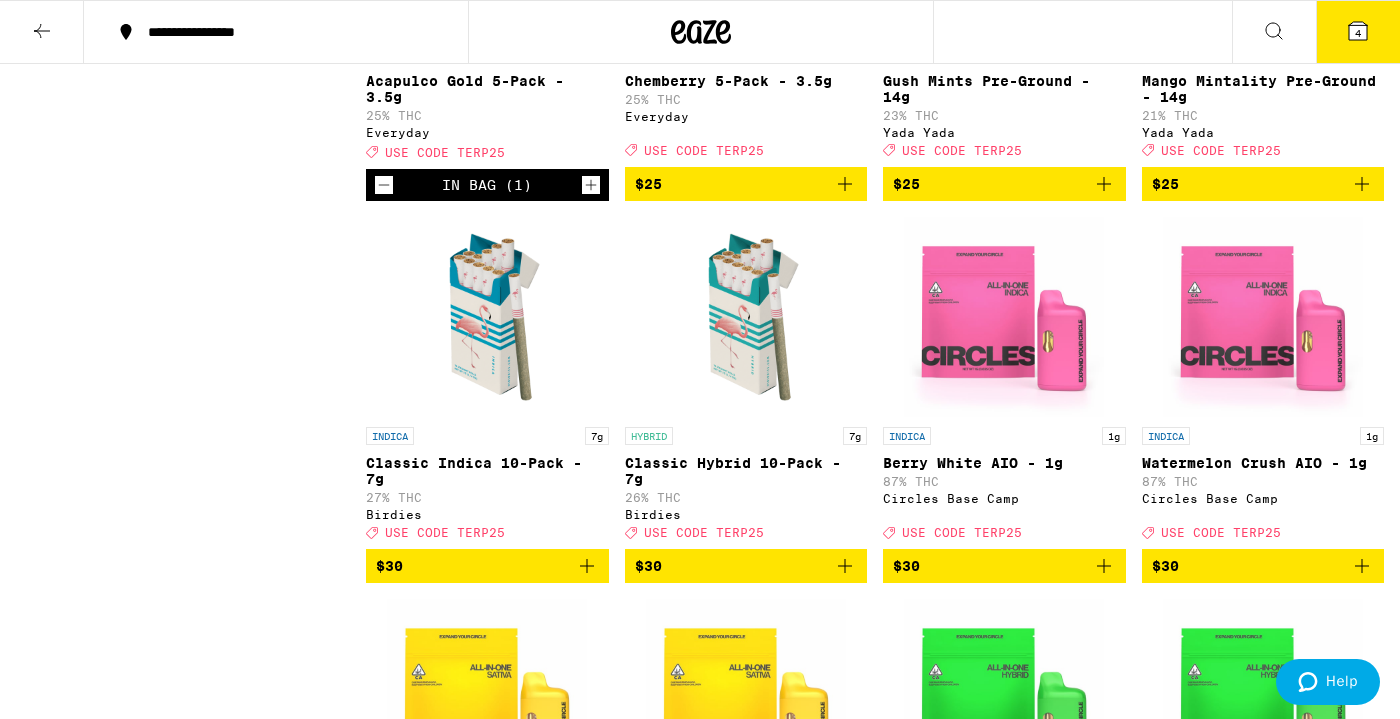 scroll, scrollTop: 2676, scrollLeft: 0, axis: vertical 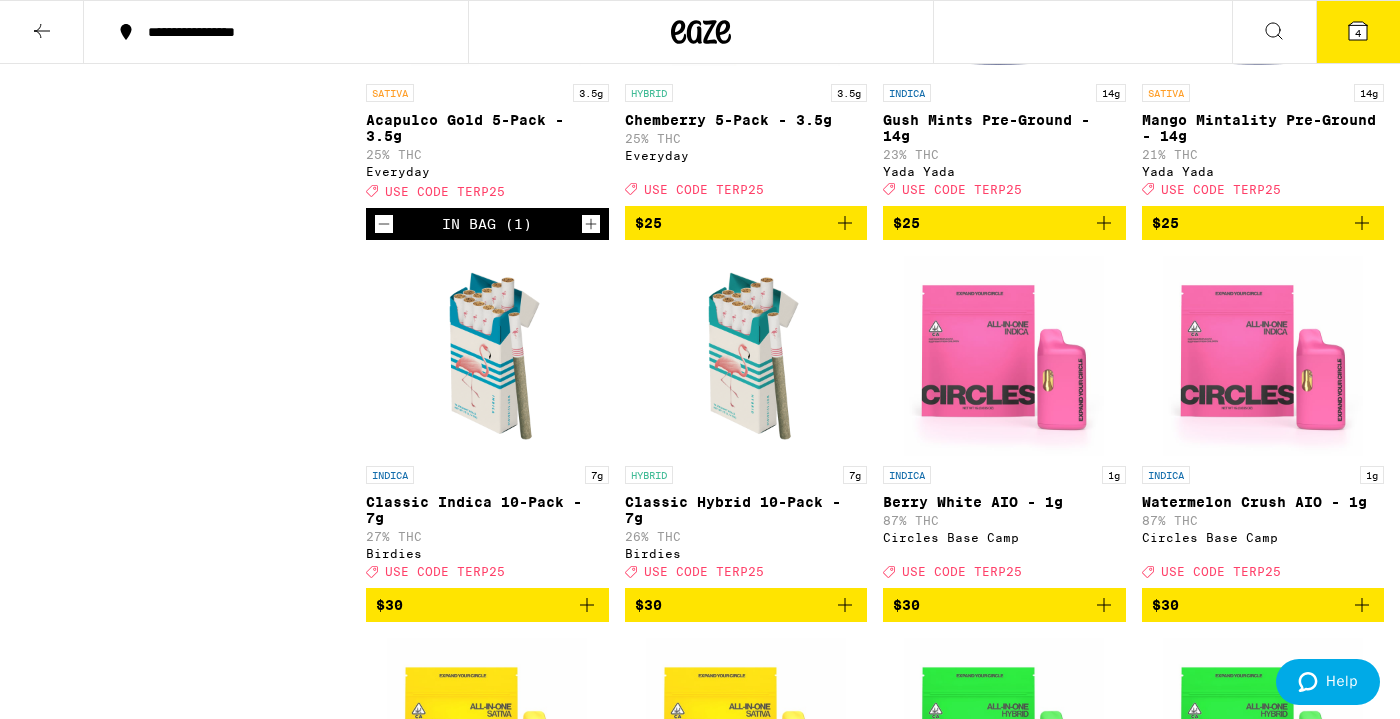 click at bounding box center [384, 224] 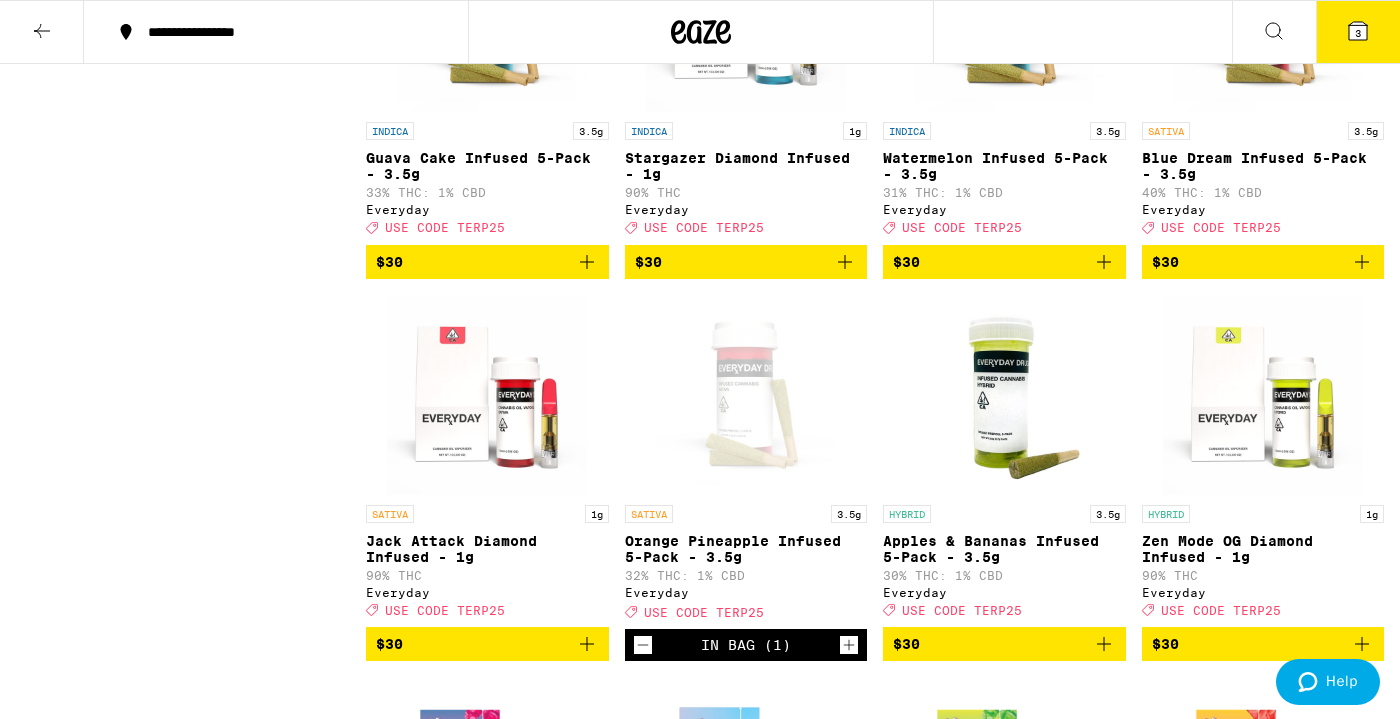 scroll, scrollTop: 3786, scrollLeft: 0, axis: vertical 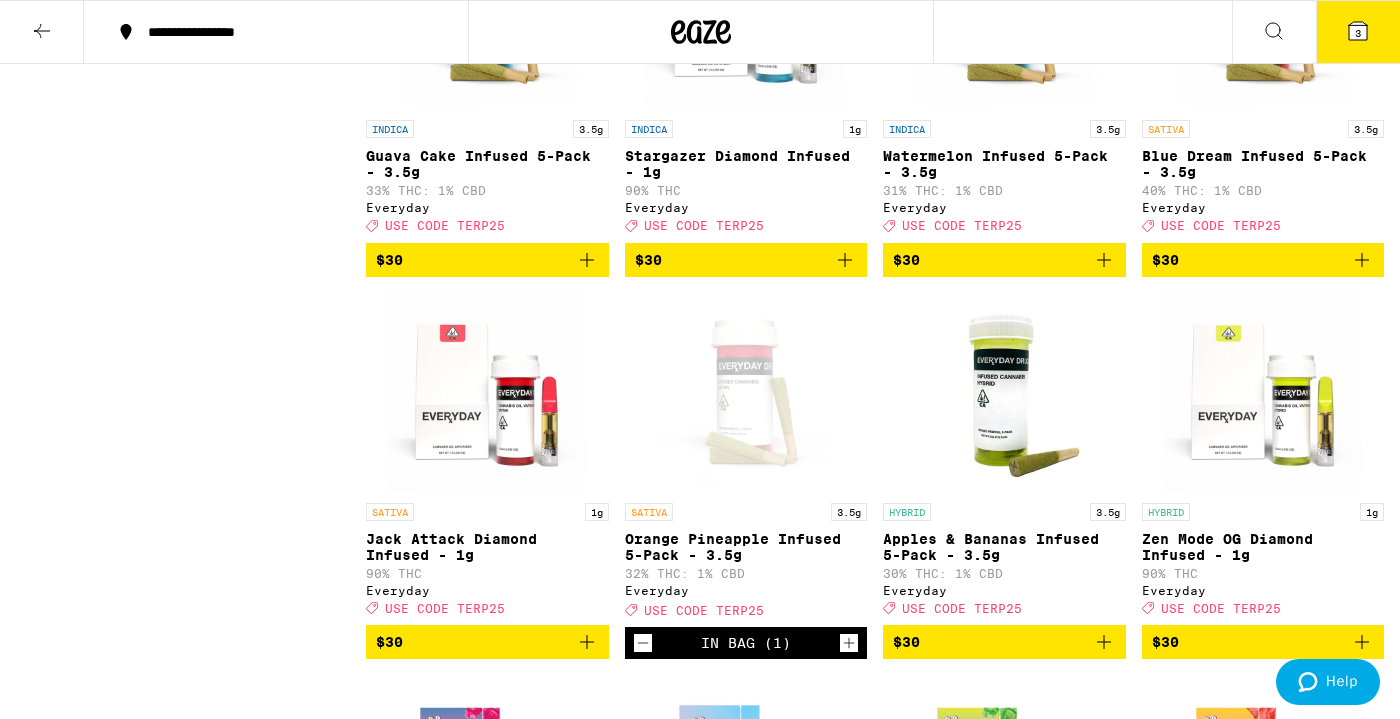click at bounding box center [1362, 260] 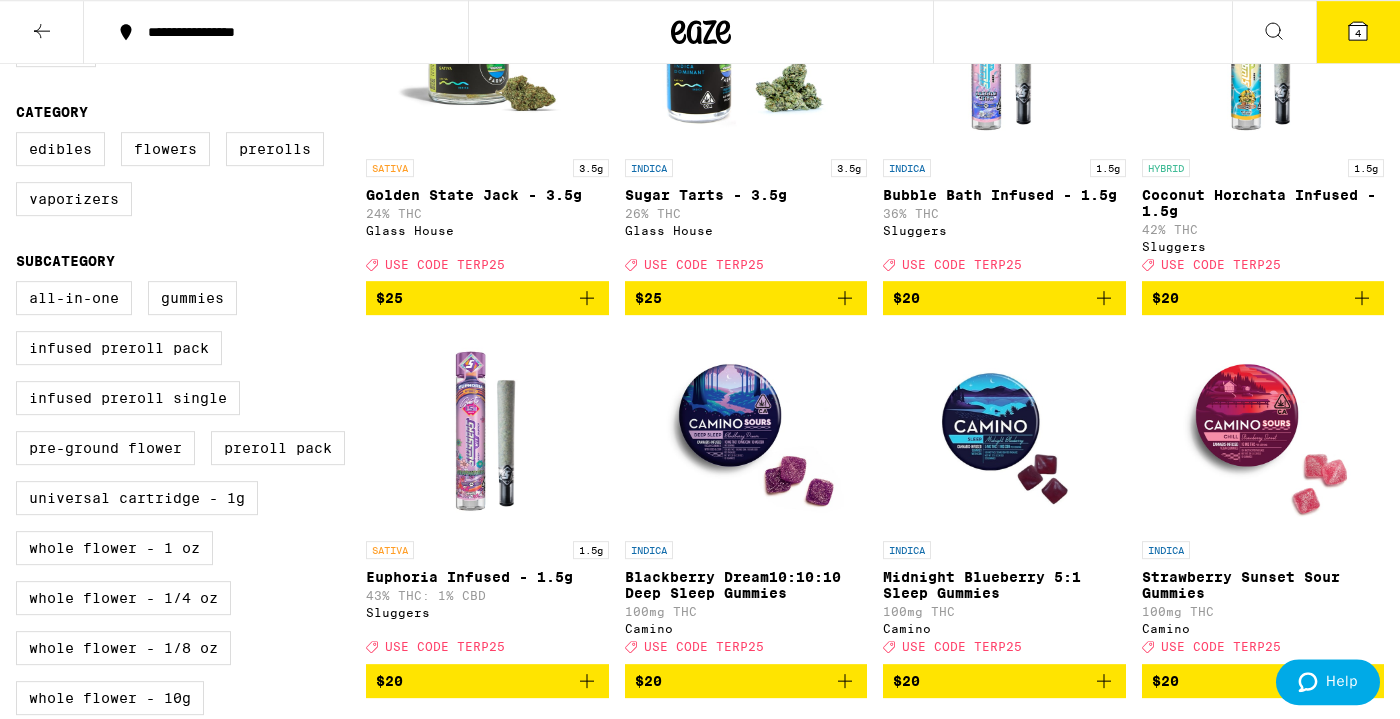 scroll, scrollTop: 665, scrollLeft: 0, axis: vertical 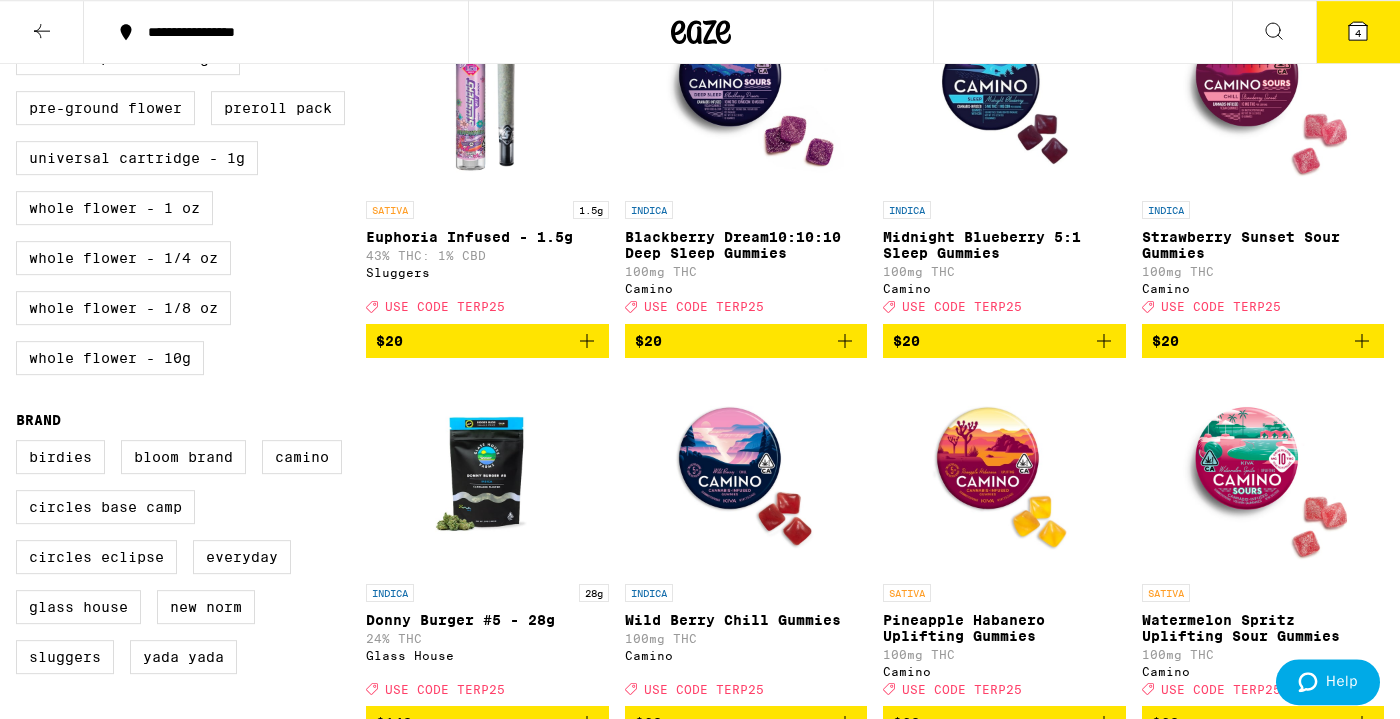 click at bounding box center [1104, 341] 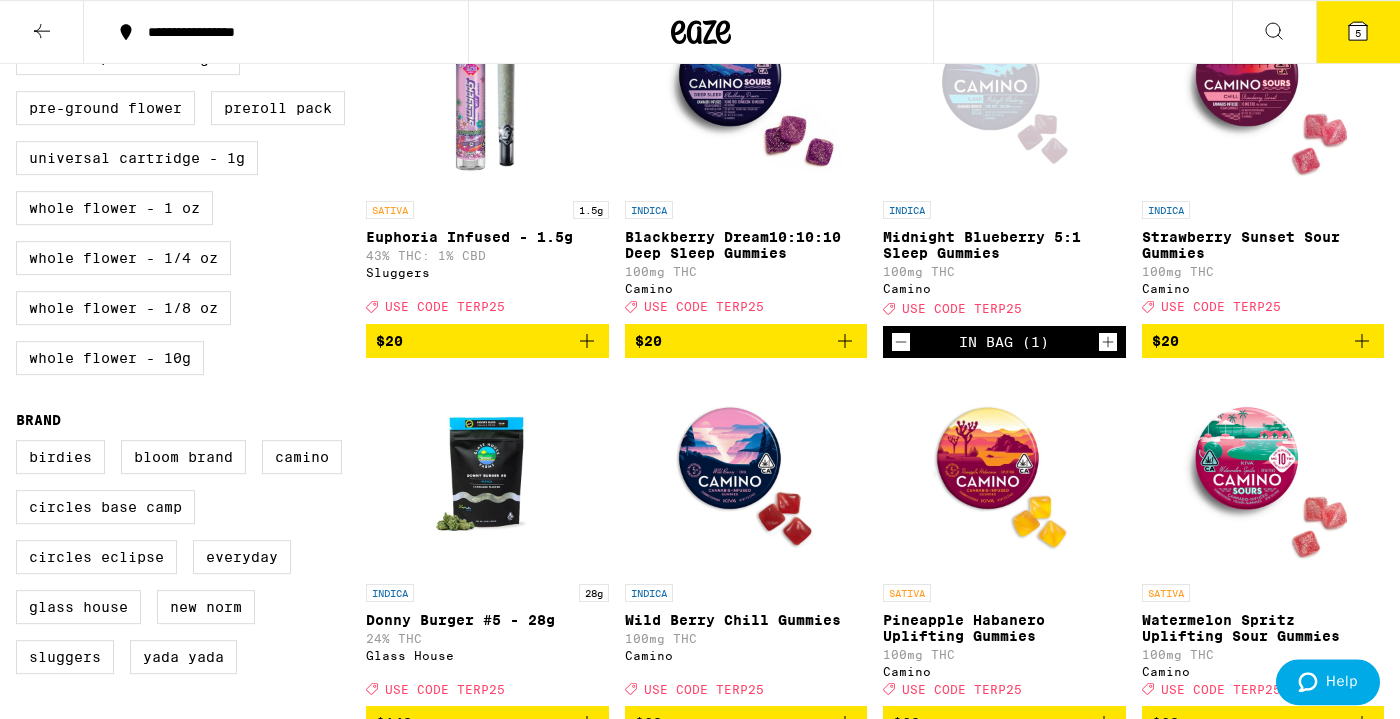 click at bounding box center [723, 32] 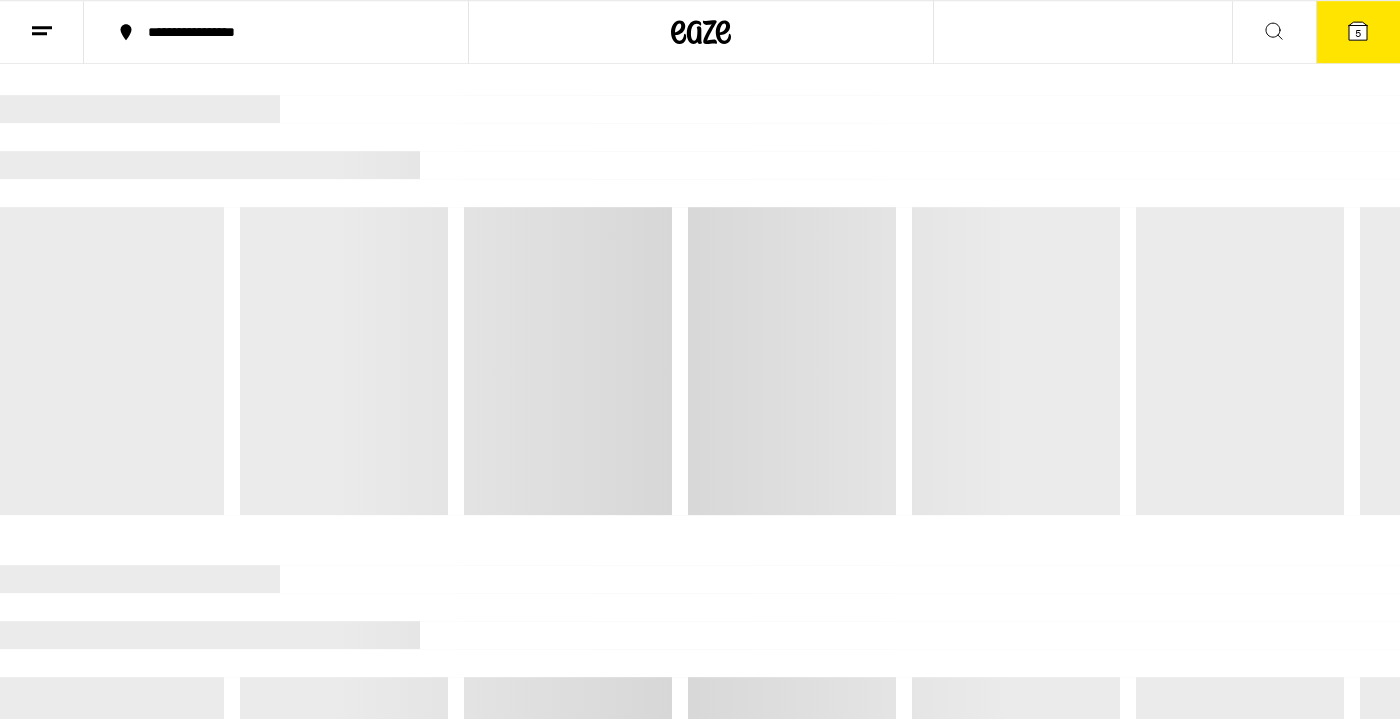 scroll, scrollTop: 0, scrollLeft: 0, axis: both 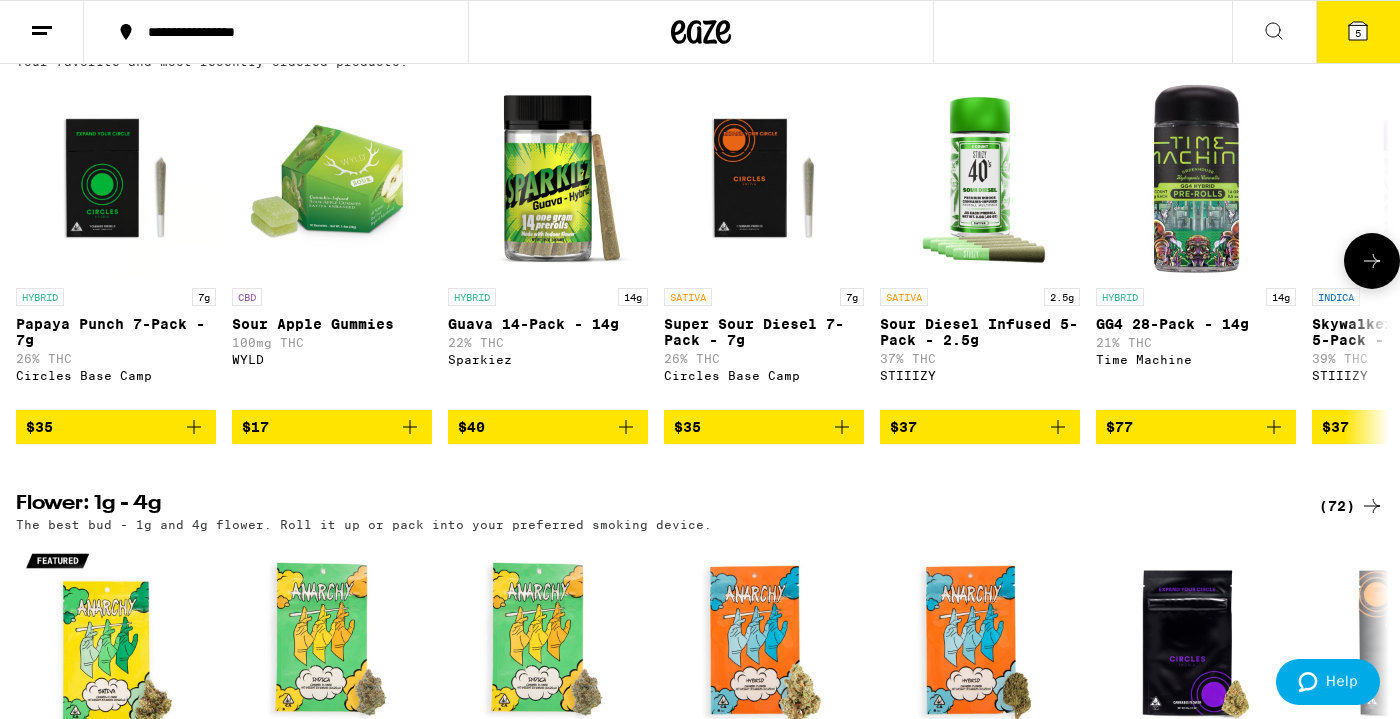 click at bounding box center [1274, 427] 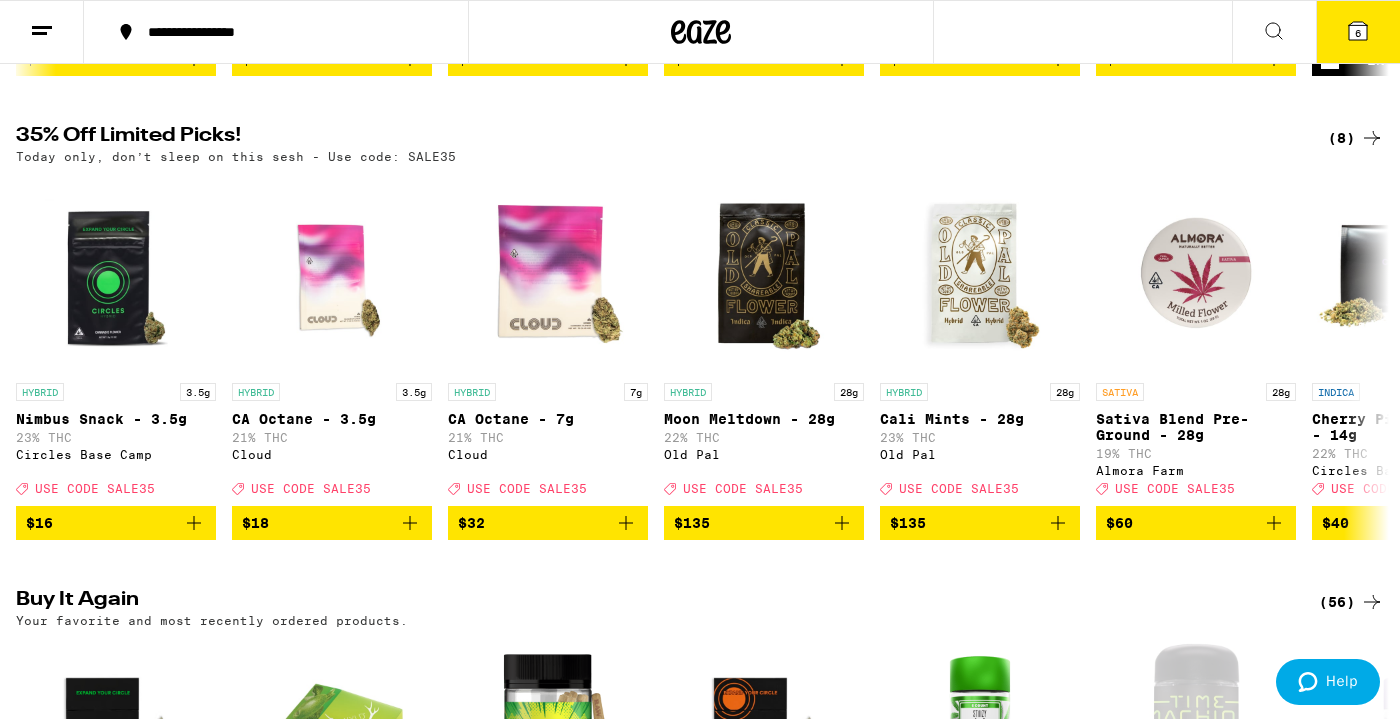 scroll, scrollTop: 0, scrollLeft: 0, axis: both 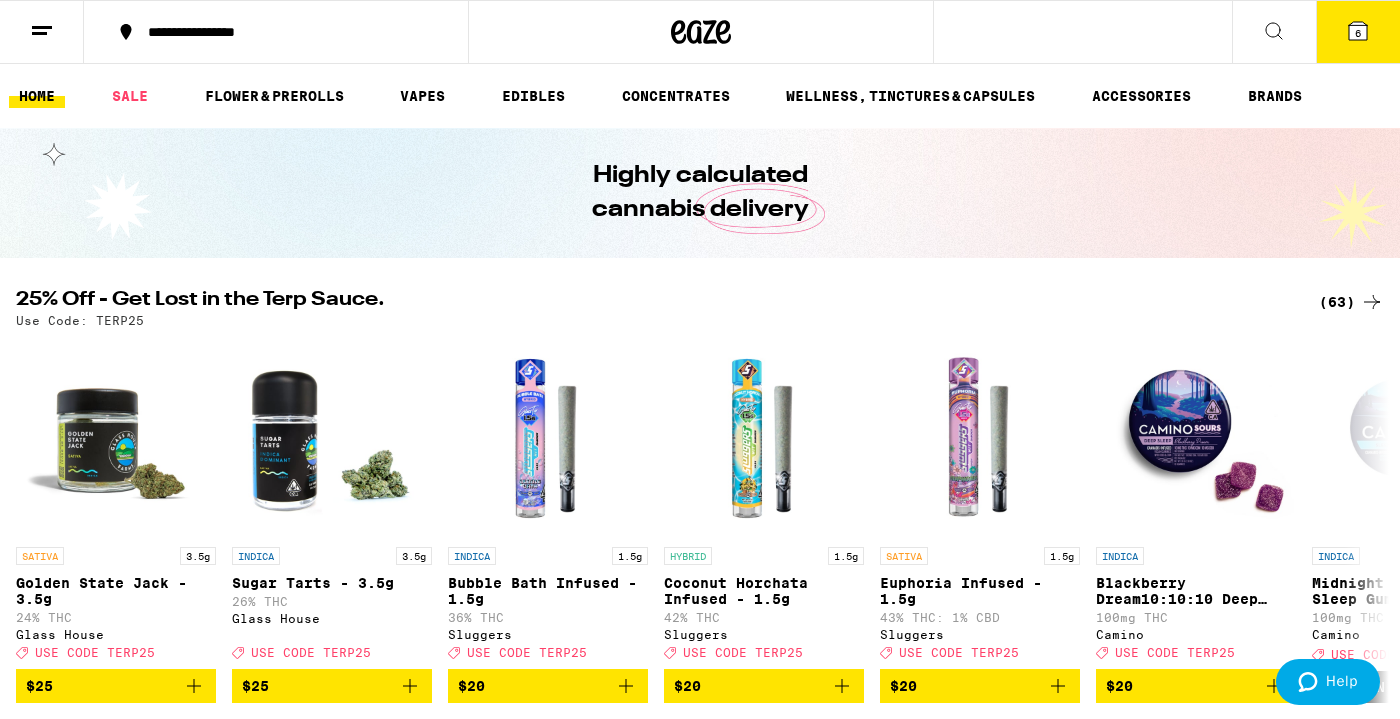 click on "6" at bounding box center [1358, 32] 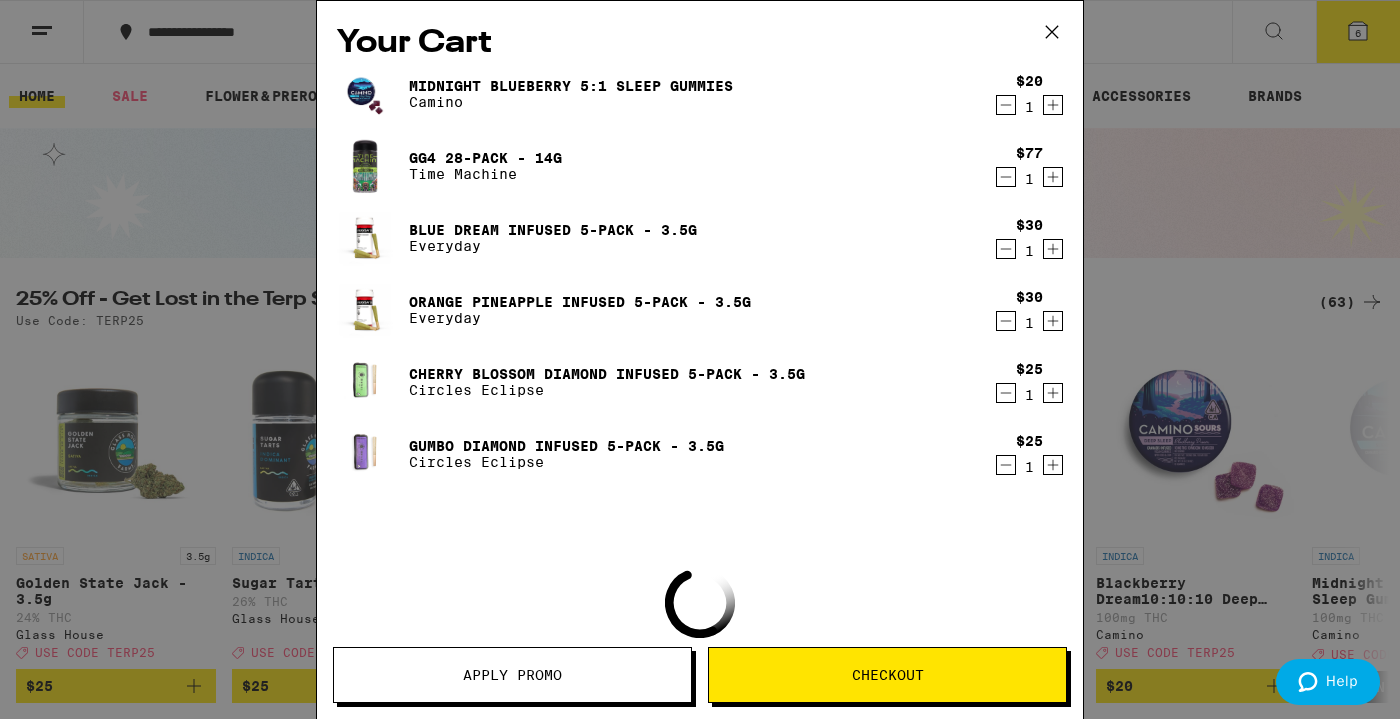 click on "Apply Promo" at bounding box center [512, 675] 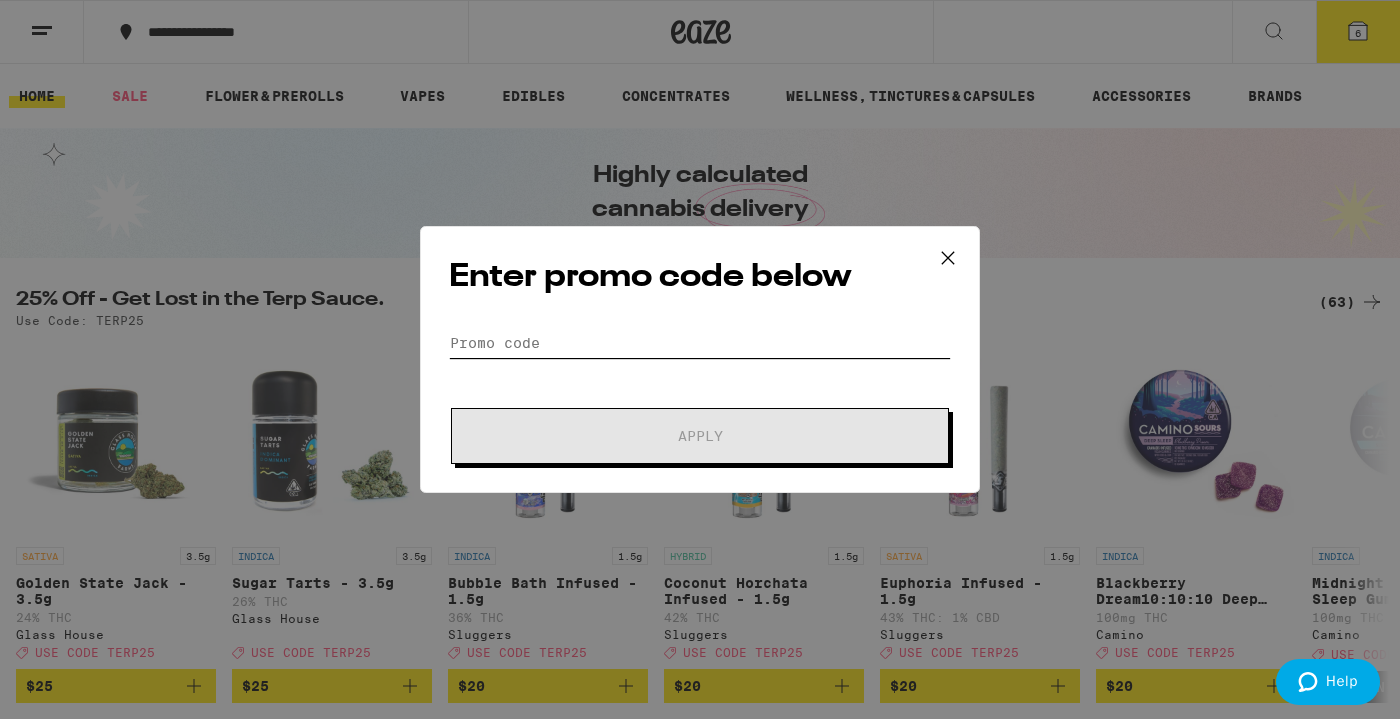 click on "Promo Code" at bounding box center (700, 343) 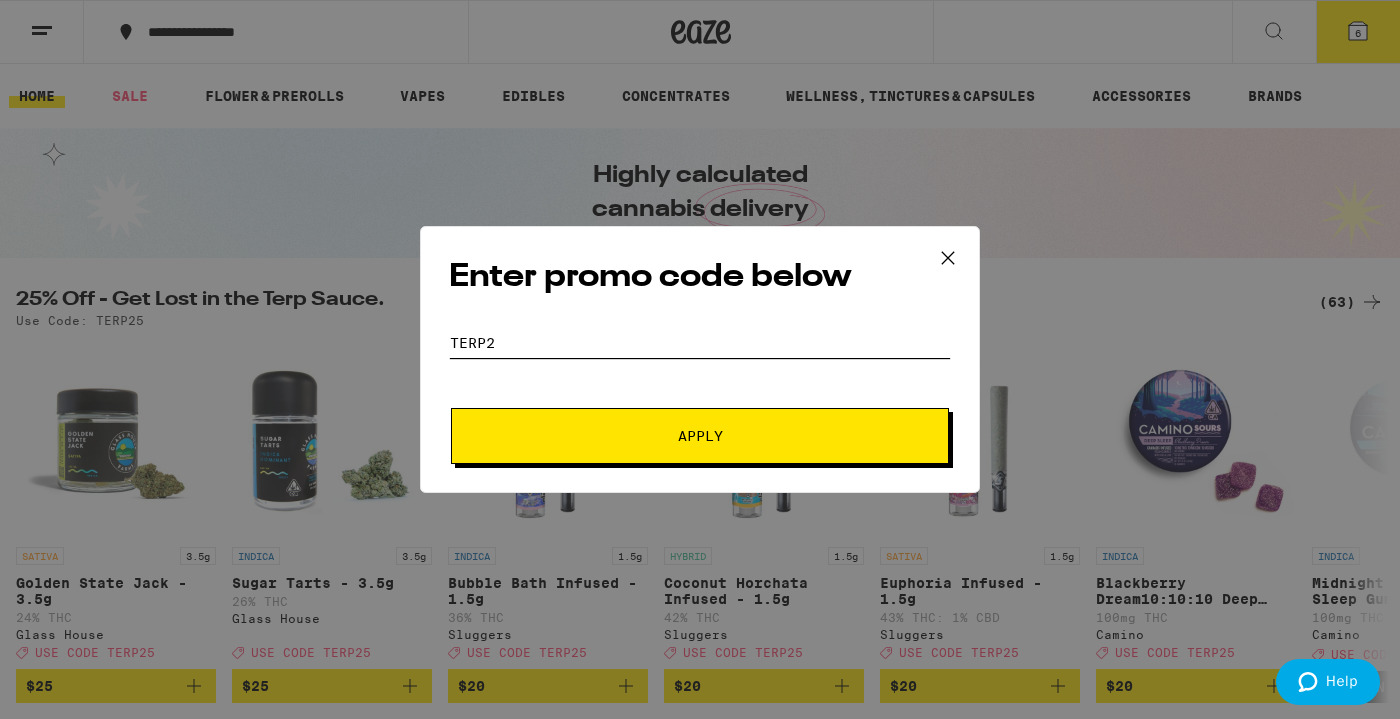 scroll, scrollTop: 0, scrollLeft: 0, axis: both 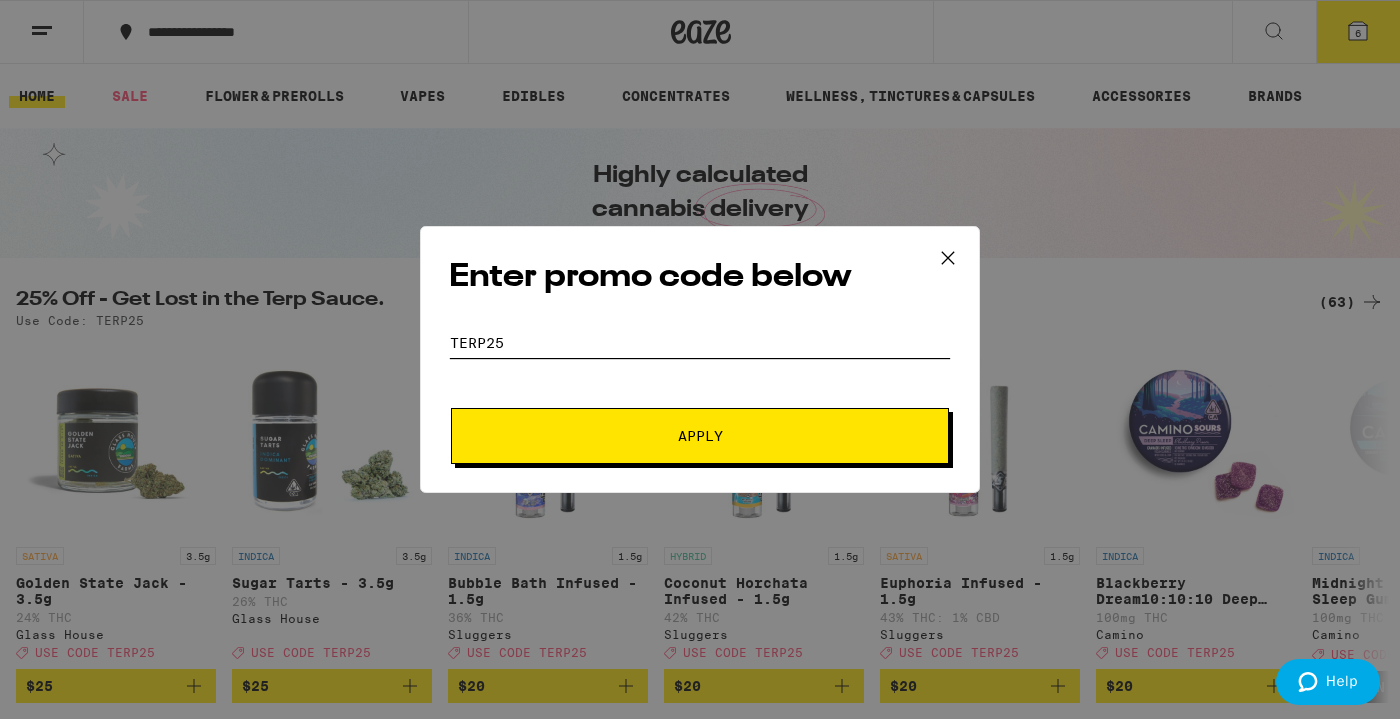 type on "TERP25" 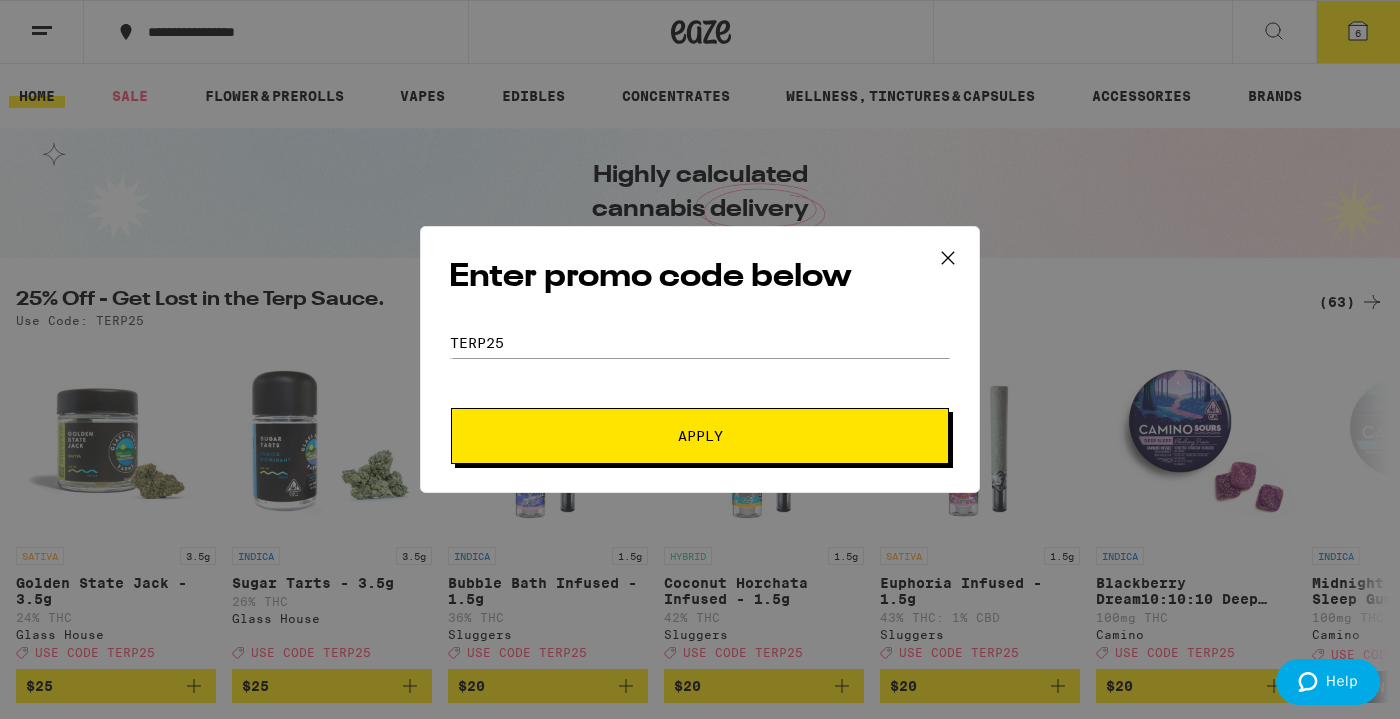 click on "Apply" at bounding box center (700, 436) 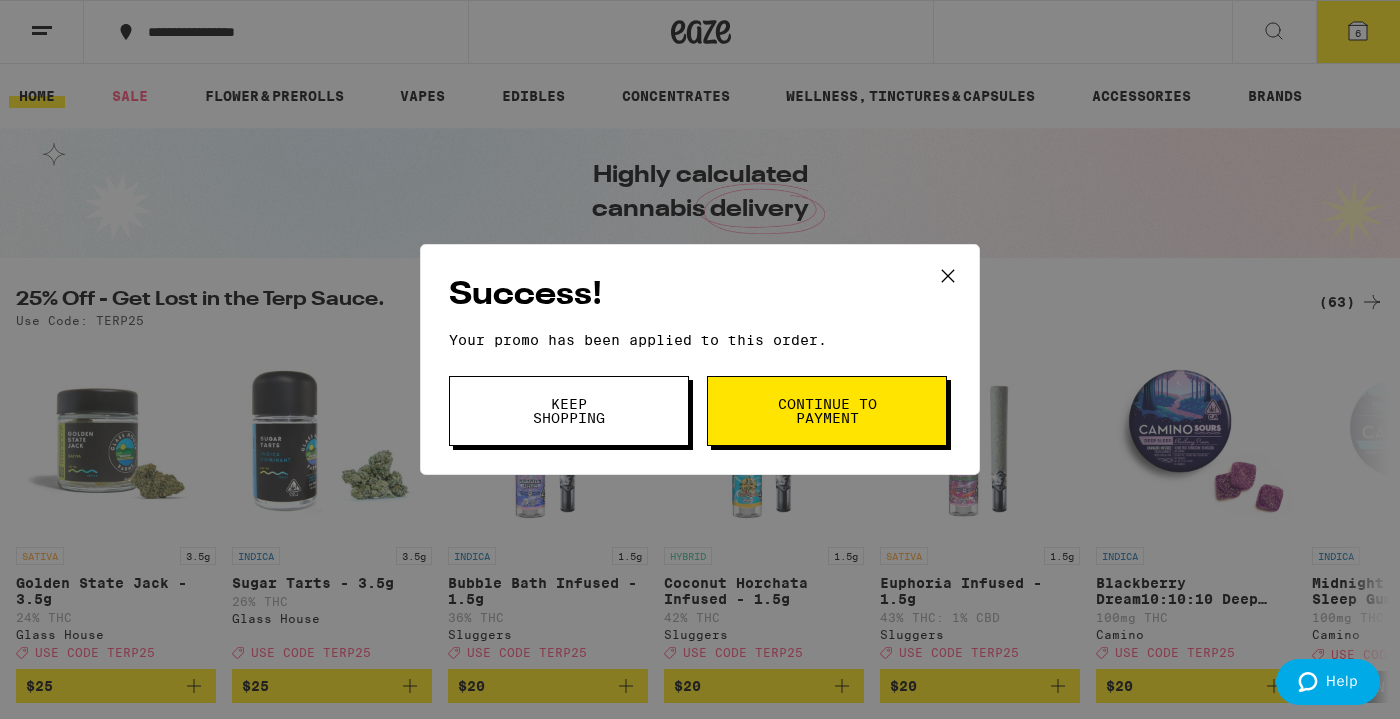 click on "Keep Shopping" at bounding box center (569, 411) 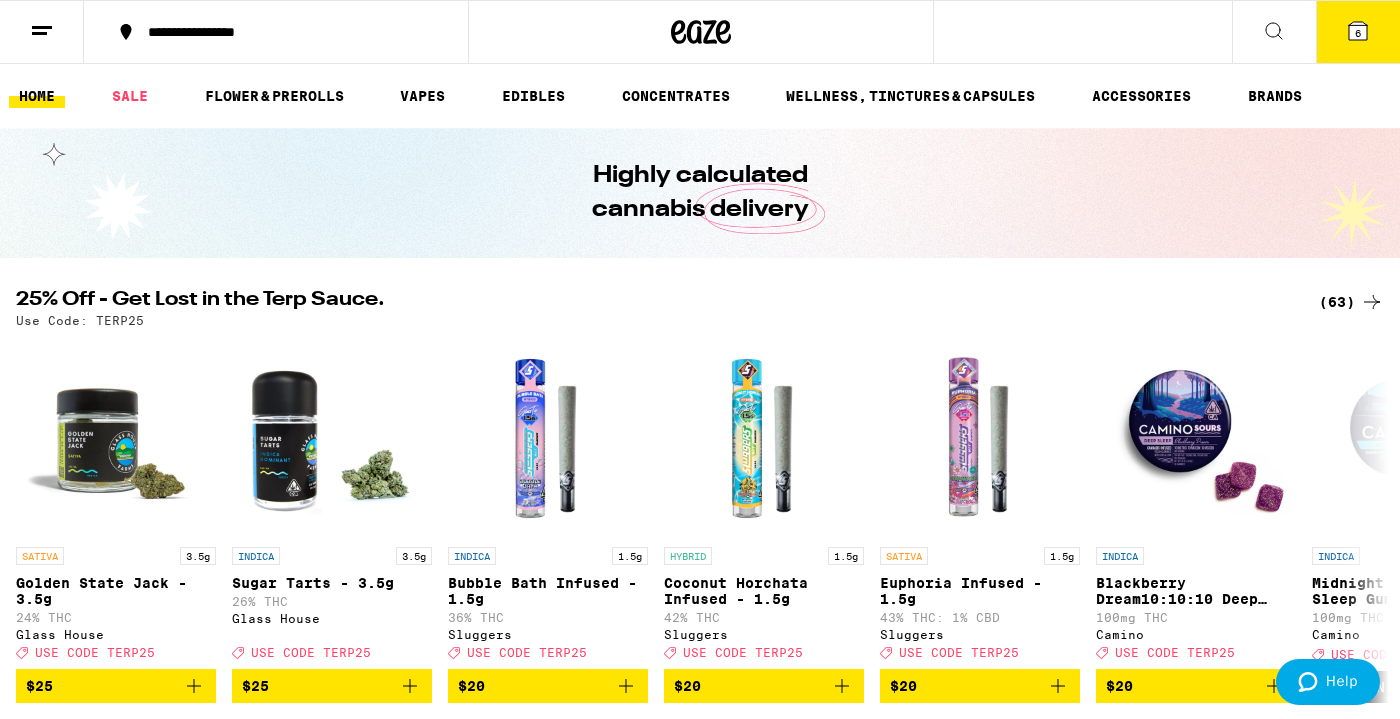 click at bounding box center [1358, 31] 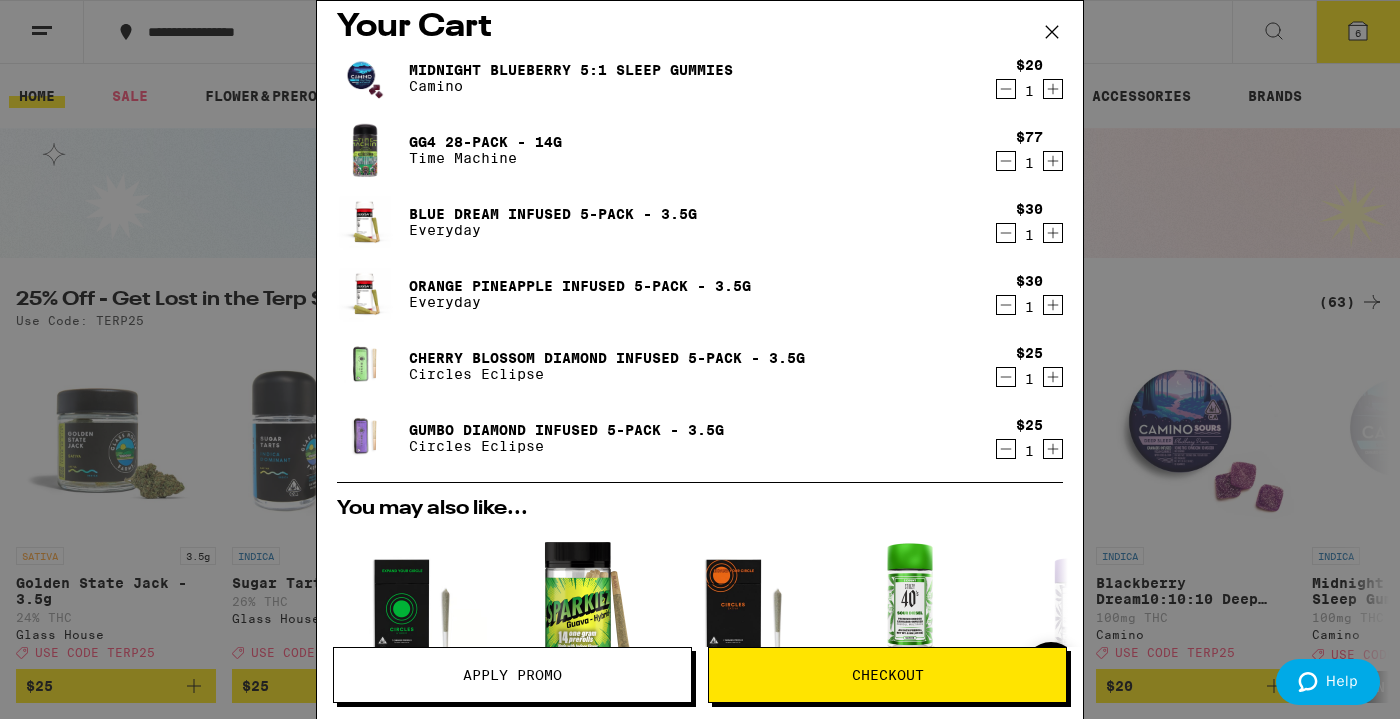 scroll, scrollTop: 14, scrollLeft: 0, axis: vertical 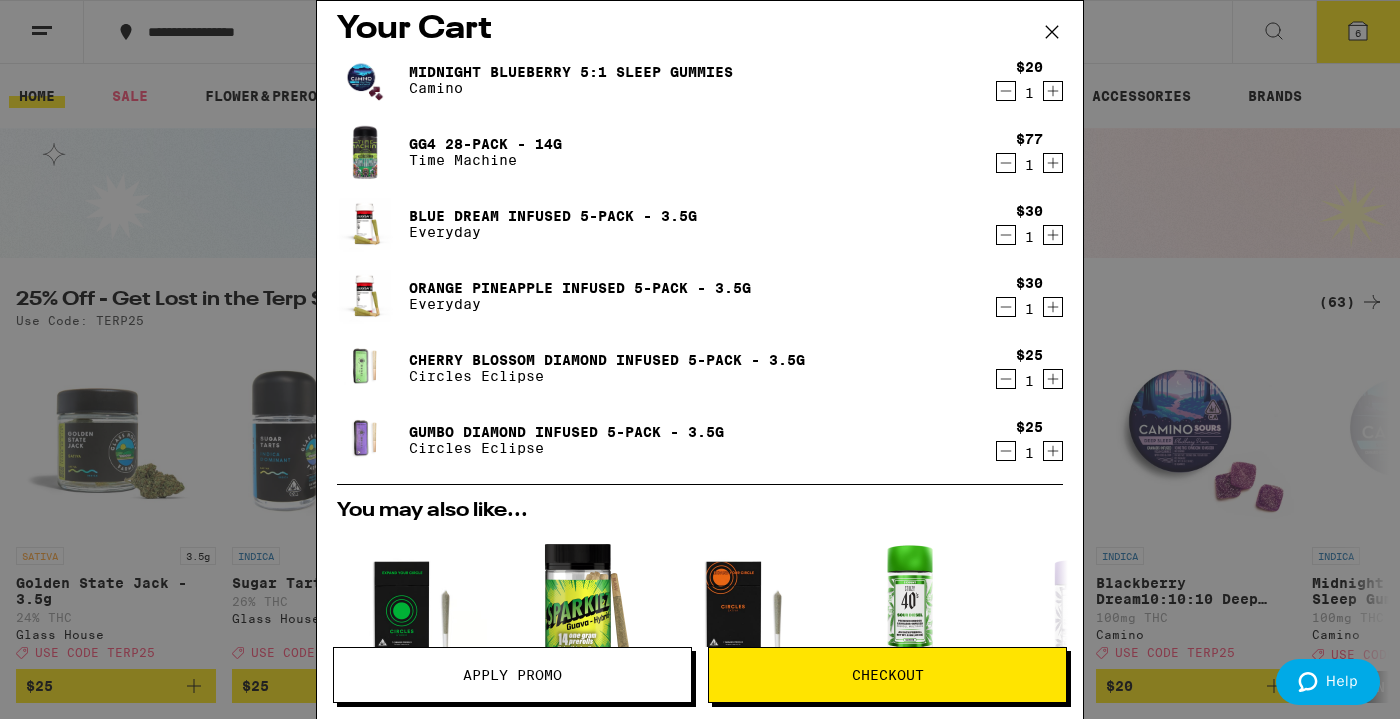 click on "Your Cart Midnight Blueberry 5:1 Sleep Gummies Camino $20 1 GG4 28-Pack - 14g Time Machine $77 1 Blue Dream Infused 5-Pack - 3.5g Everyday $30 1 Orange Pineapple Infused 5-Pack - 3.5g Everyday $30 1 Cherry Blossom Diamond Infused 5-Pack - 3.5g Circles Eclipse $25 1 Gumbo Diamond Infused 5-Pack - 3.5g Circles Eclipse $25 1 You may also like... HYBRID 7g Papaya Punch 7-Pack - 7g Circles Base Camp $35 HYBRID 14g Guava 14-Pack - 14g Sparkiez $40 SATIVA 7g Super Sour Diesel 7-Pack - 7g Circles Base Camp $35 SATIVA 2.5g Sour Diesel Infused 5-Pack - 2.5g STIIIZY $37 INDICA 2.5g Skywalker OG Infused 5-Pack - 2.5g STIIIZY $37 INDICA 2.5g Banana OG Infused Frosted Flyers 5-Pack - 2.5g Claybourne Co. $40 HYBRID Rainbow Kush Solventless Gummies PLUS $21 HYBRID 7g Bazookies 7-Pack - 7g Circles Base Camp $35 SATIVA 7g Super Silver Haze 7-Pack - 7g Circles Base Camp $35 SATIVA 14g Jack 14-Pack - 14g Sparkiez $40 Subtotal $207.00 Delivery $5.00 Free delivery for $75+ orders! Taxes & Fees More Info $83.50 Promo: [PROMO] ⚠️" at bounding box center (700, 359) 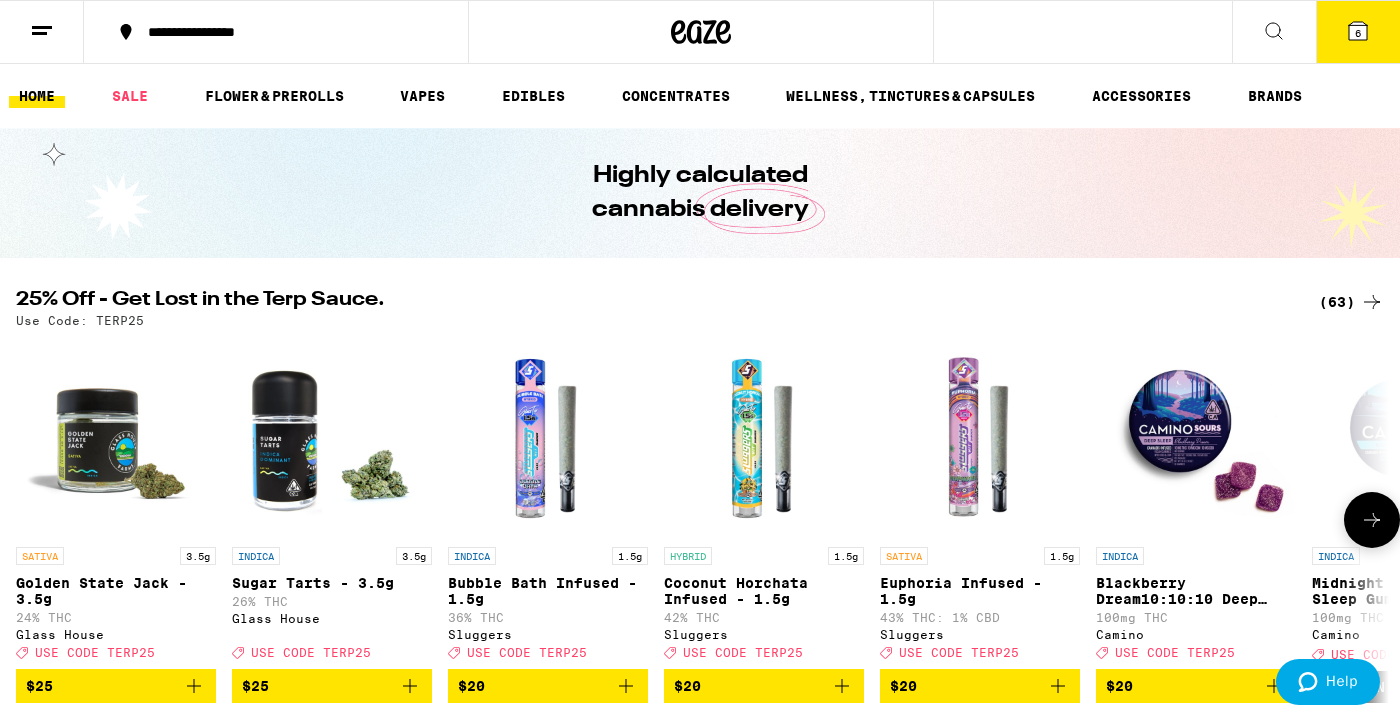 scroll, scrollTop: 164, scrollLeft: 0, axis: vertical 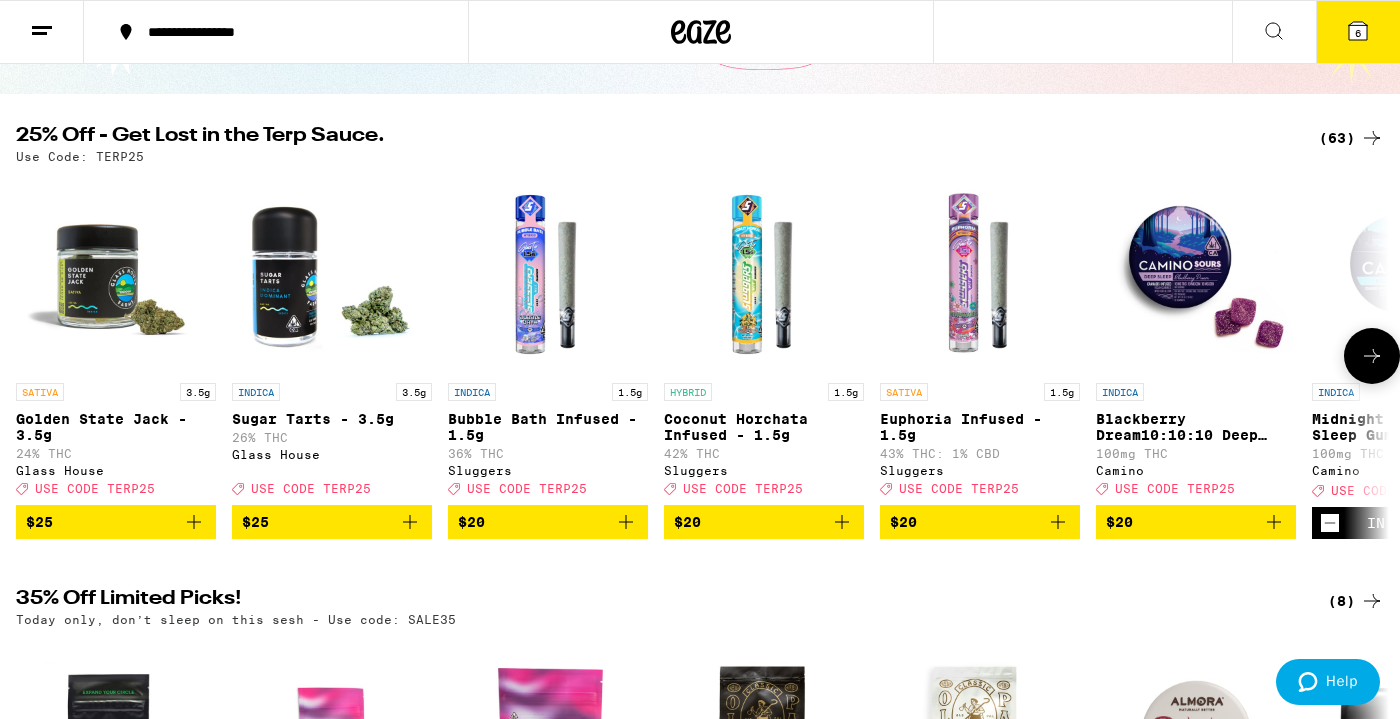 click at bounding box center (1372, 356) 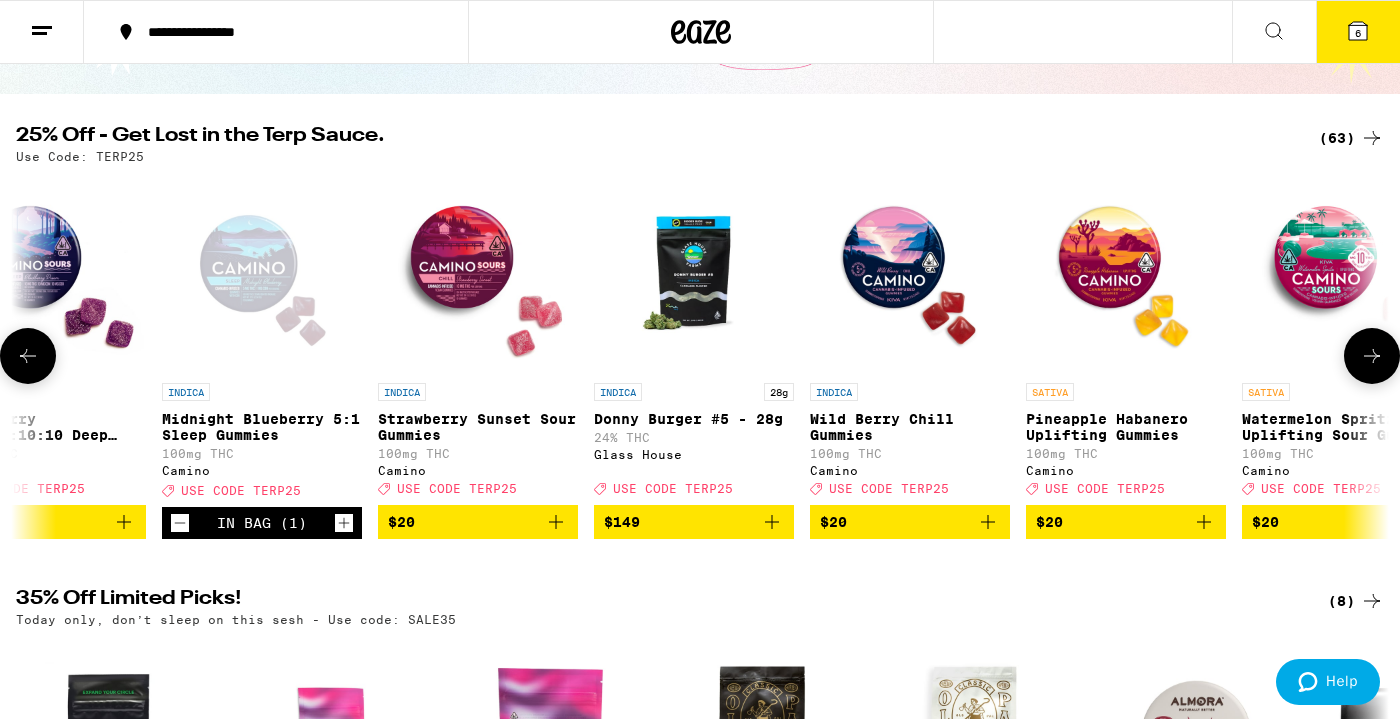scroll, scrollTop: 0, scrollLeft: 0, axis: both 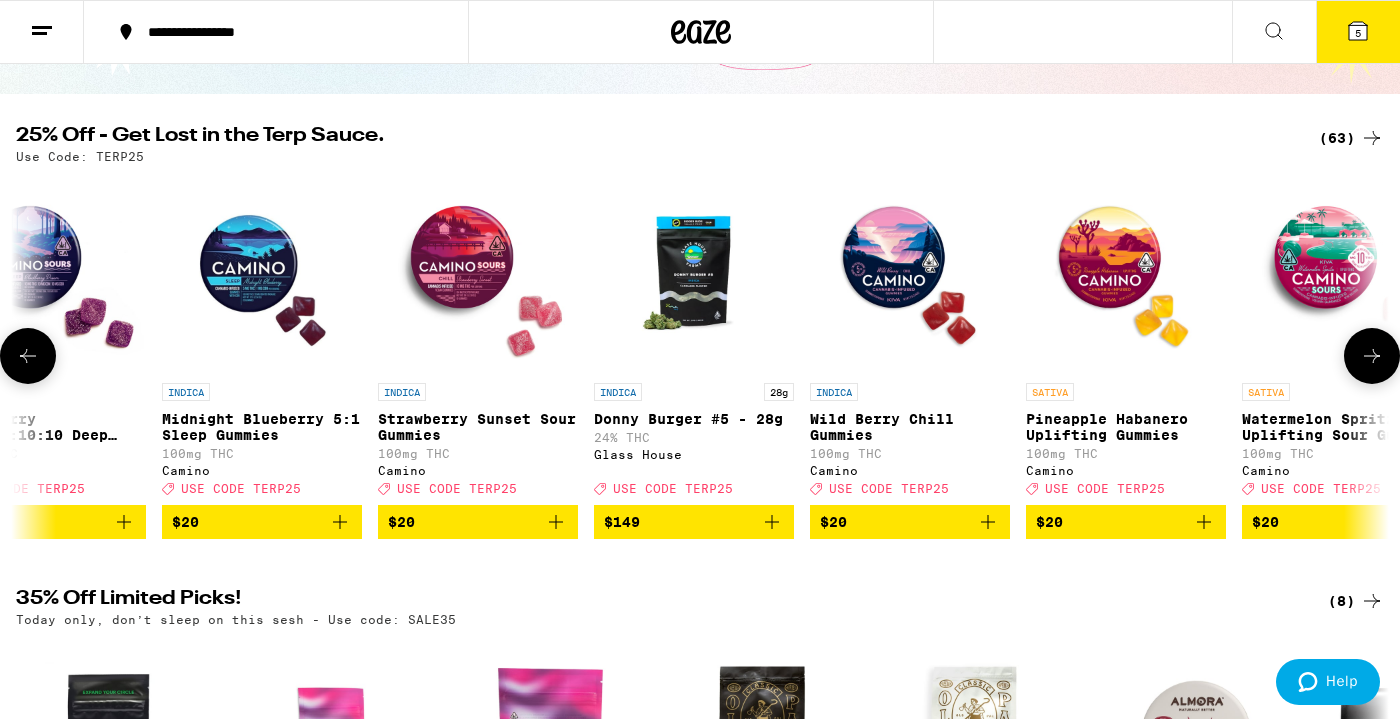 click at bounding box center (988, 522) 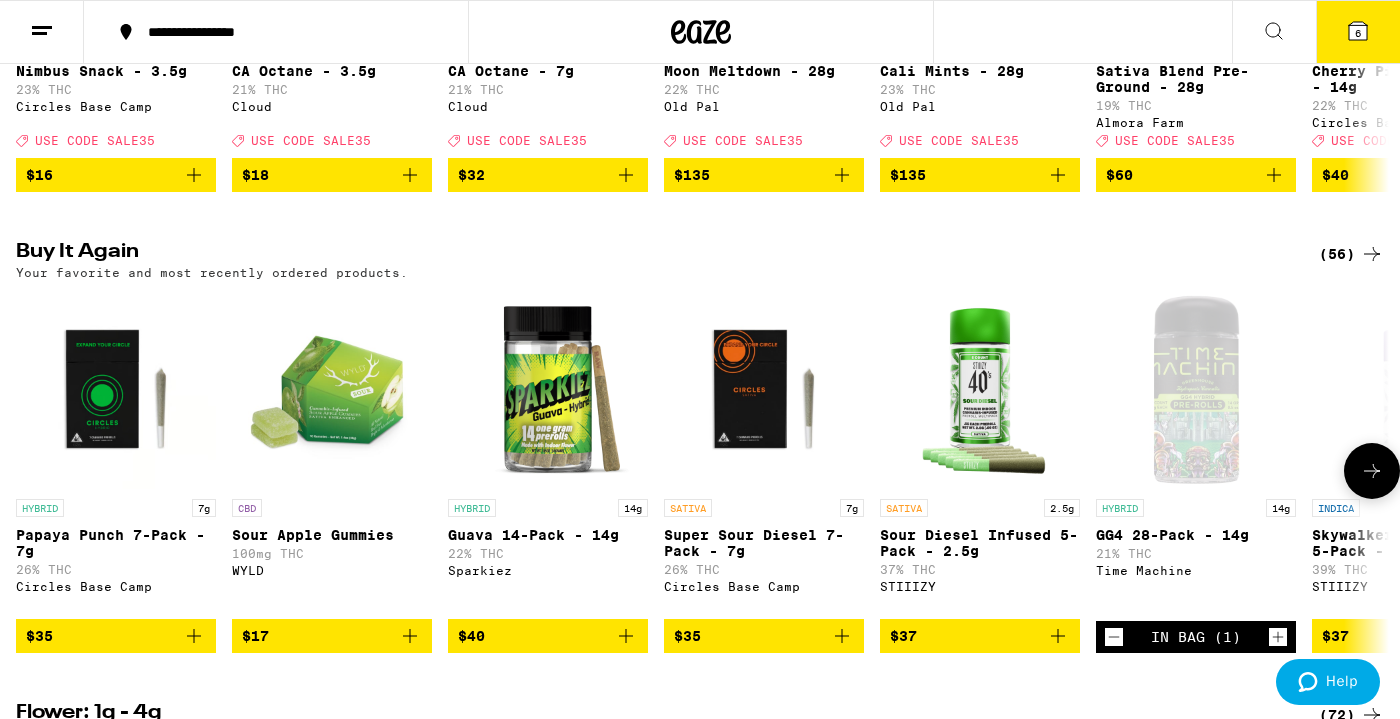 scroll, scrollTop: 976, scrollLeft: 0, axis: vertical 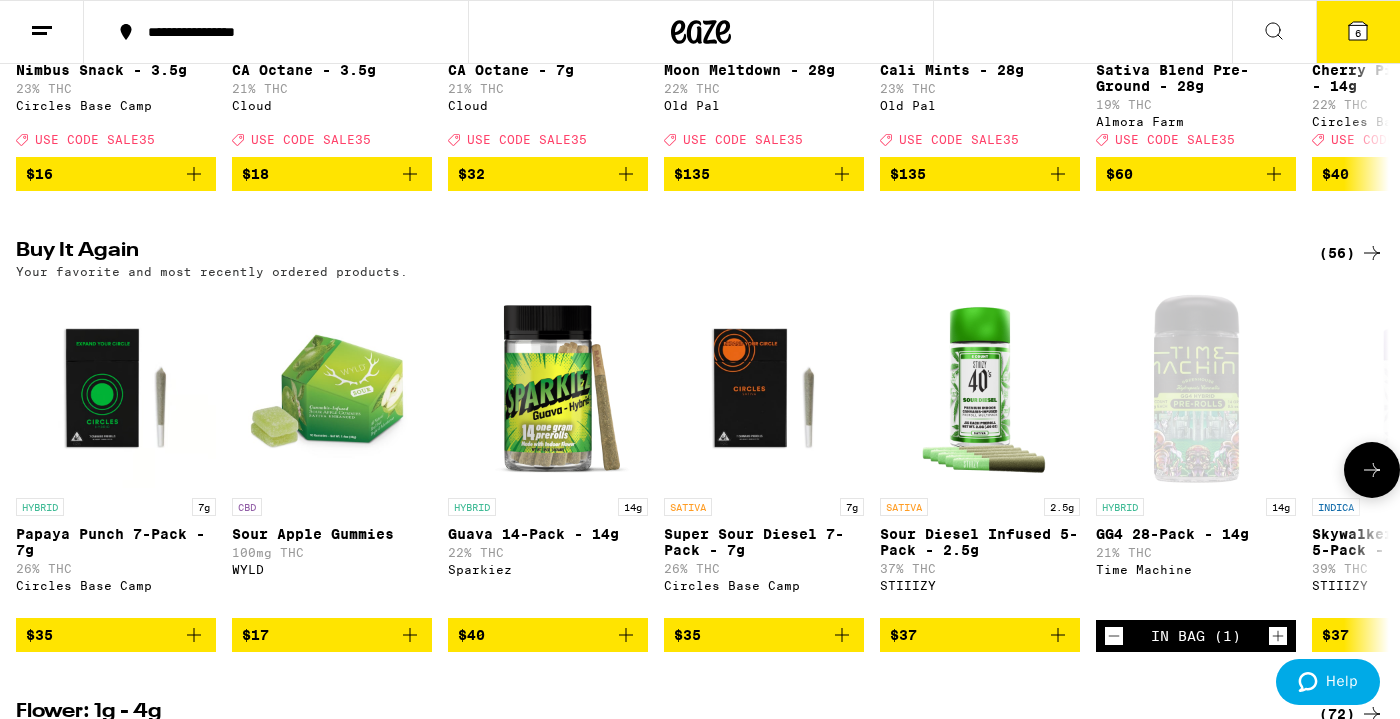 click at bounding box center [1114, 636] 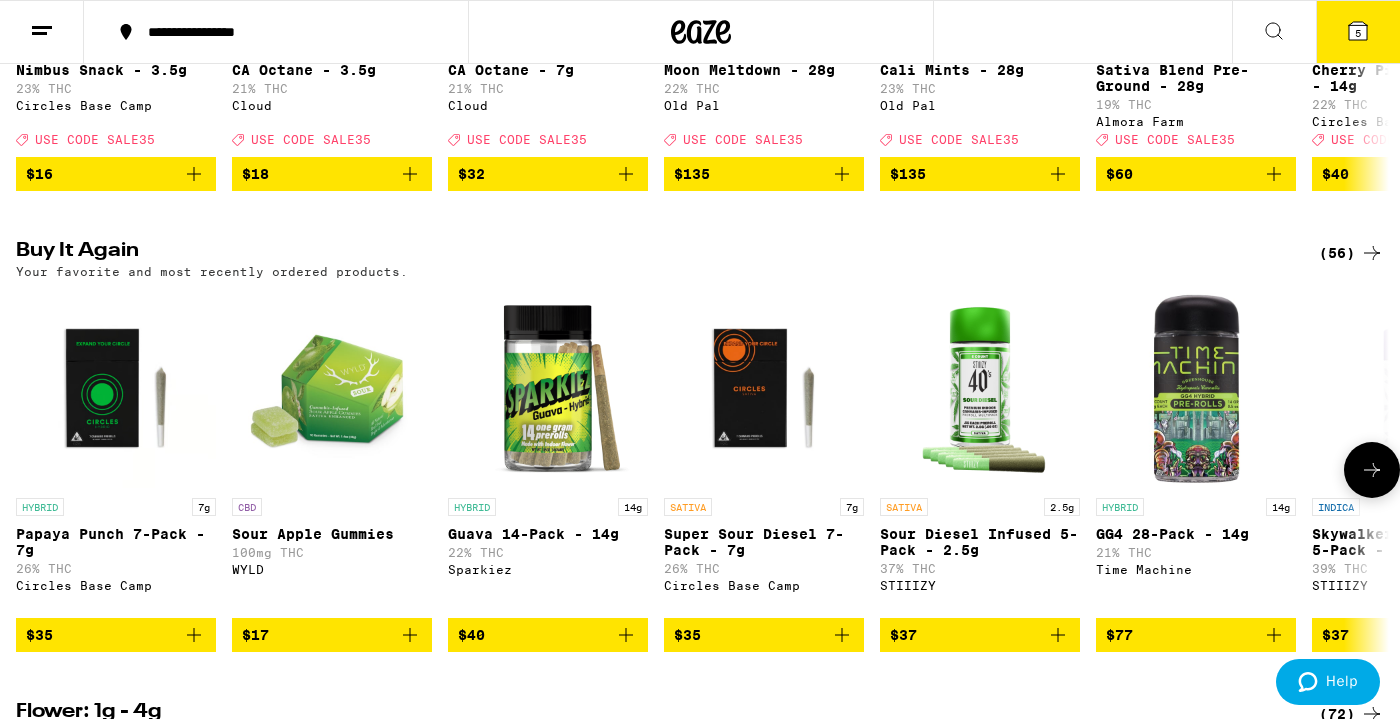 click at bounding box center (1372, 470) 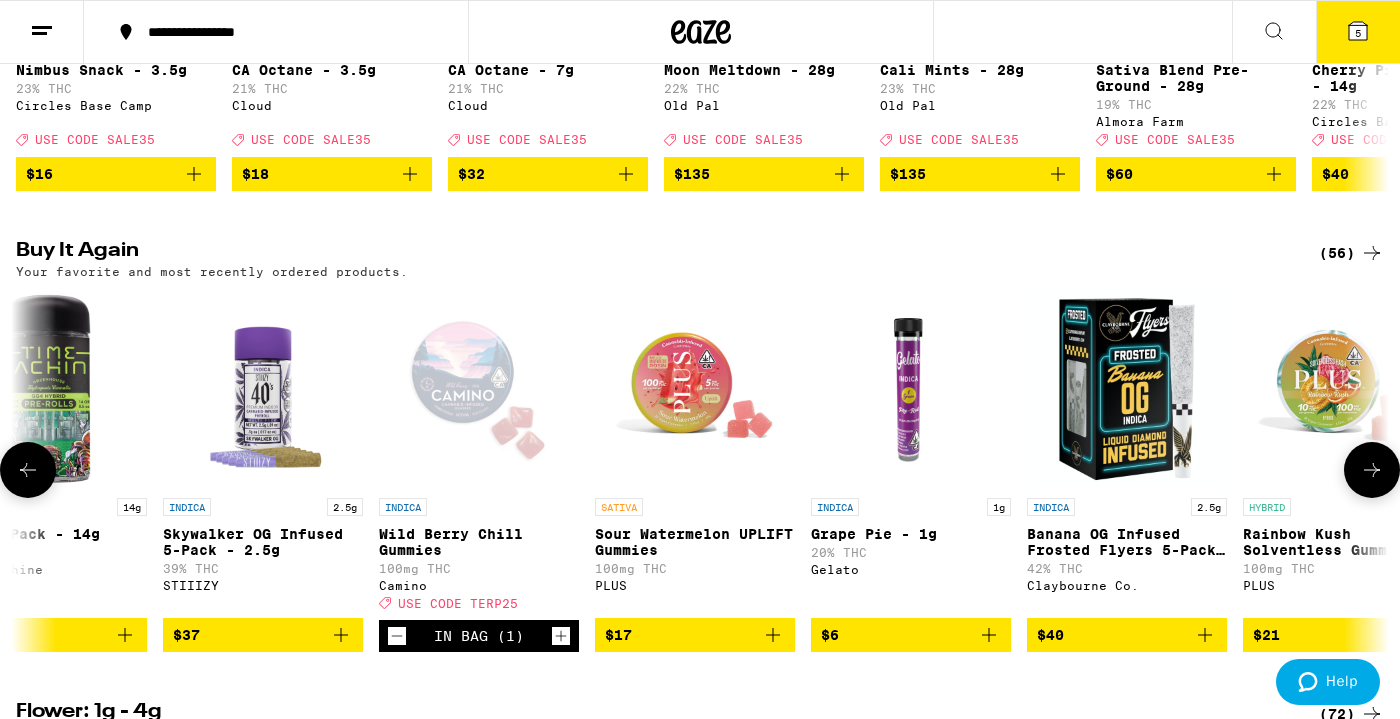 scroll, scrollTop: 0, scrollLeft: 1150, axis: horizontal 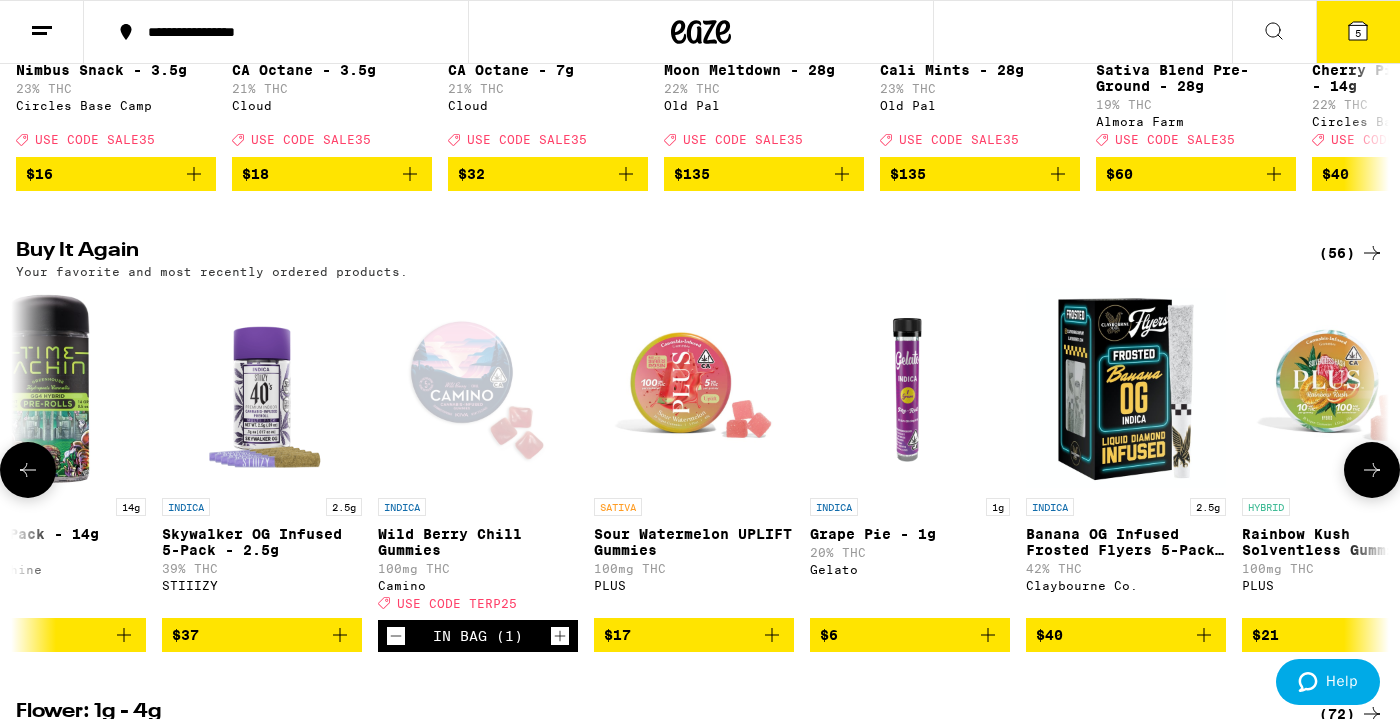 click at bounding box center (1372, 470) 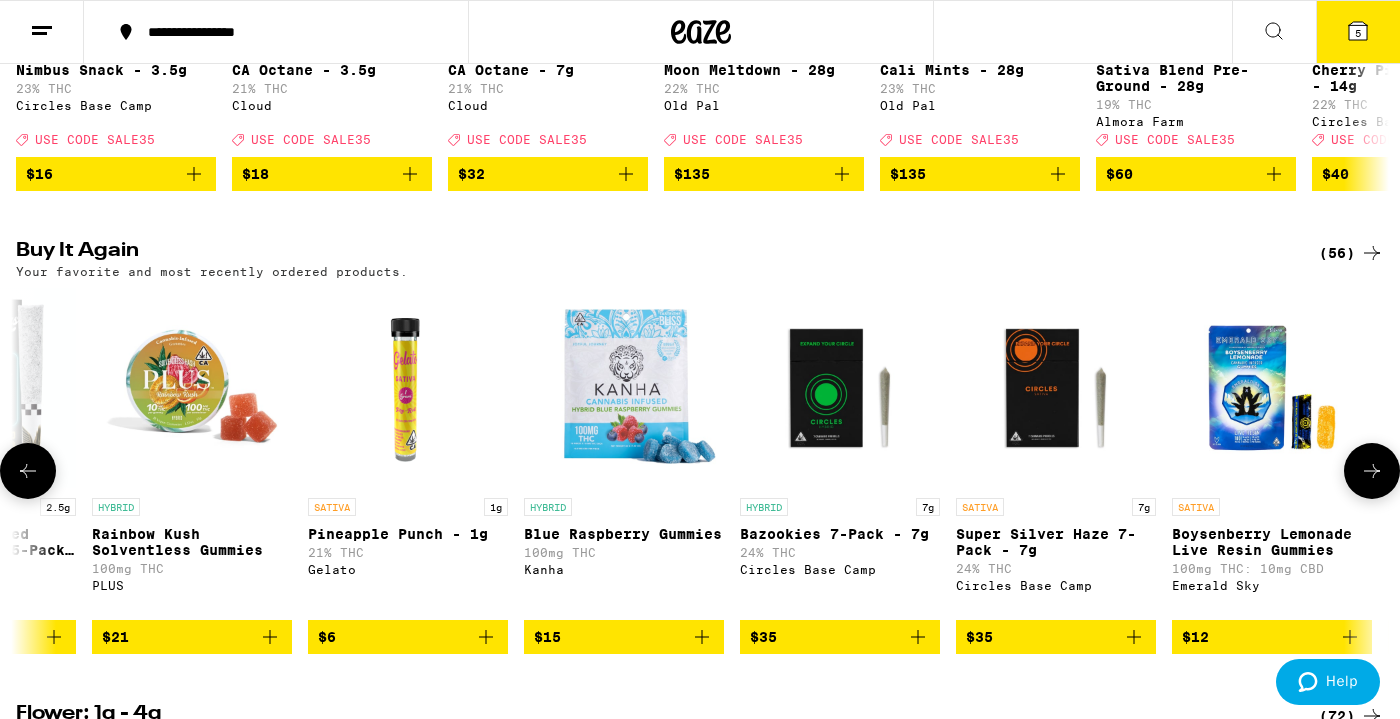 click at bounding box center (1372, 471) 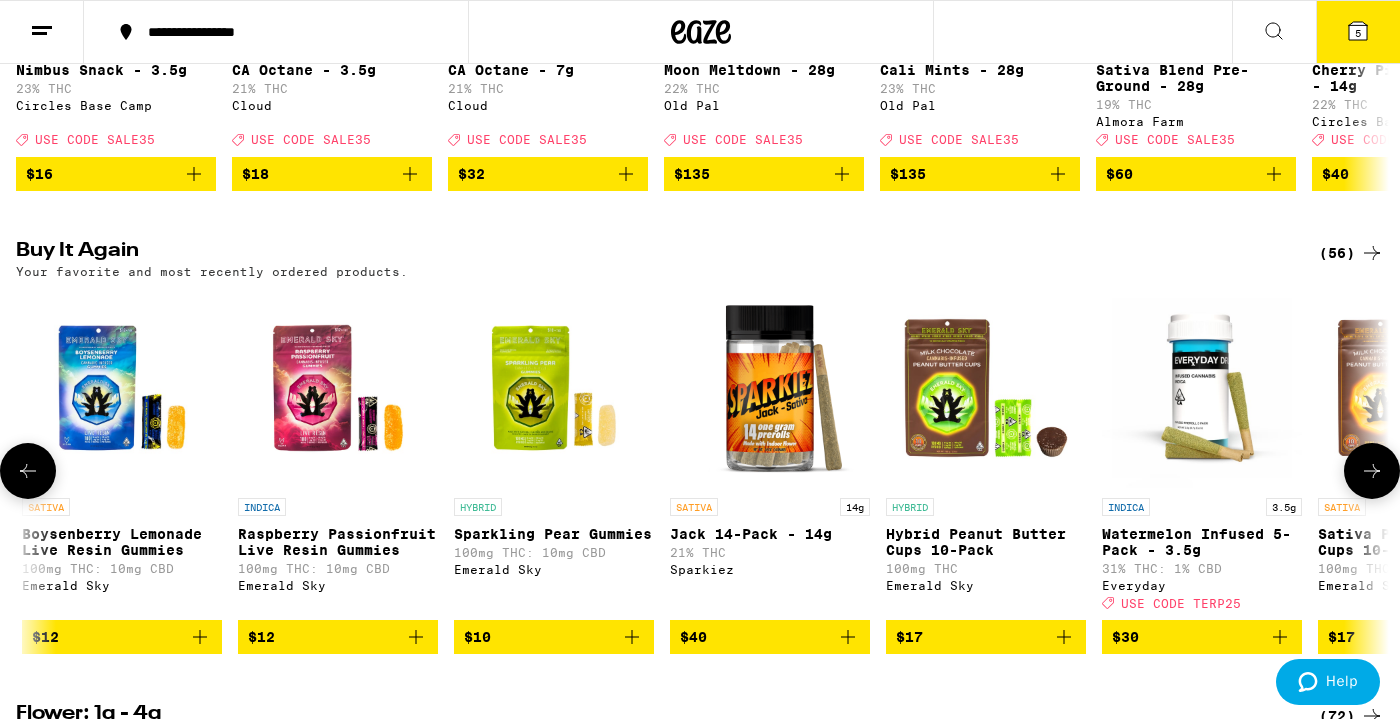 scroll, scrollTop: 0, scrollLeft: 3450, axis: horizontal 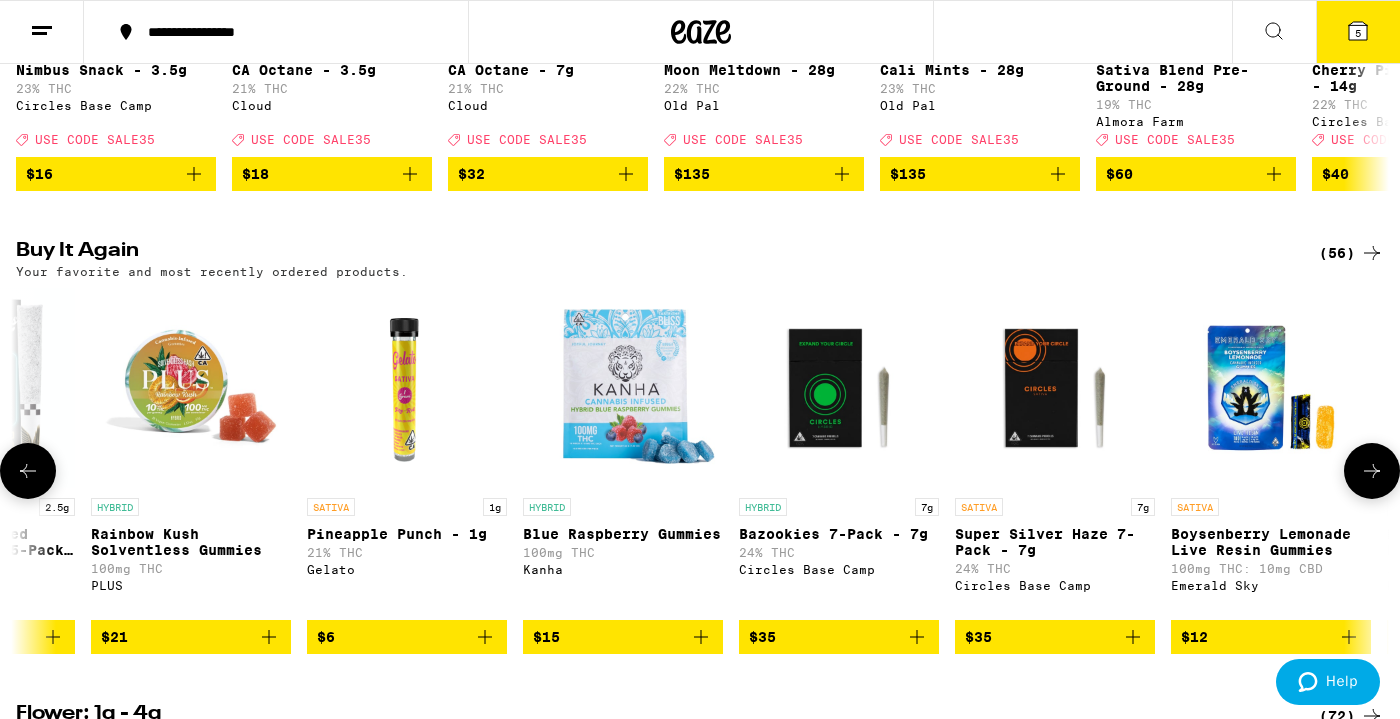 click at bounding box center [28, 471] 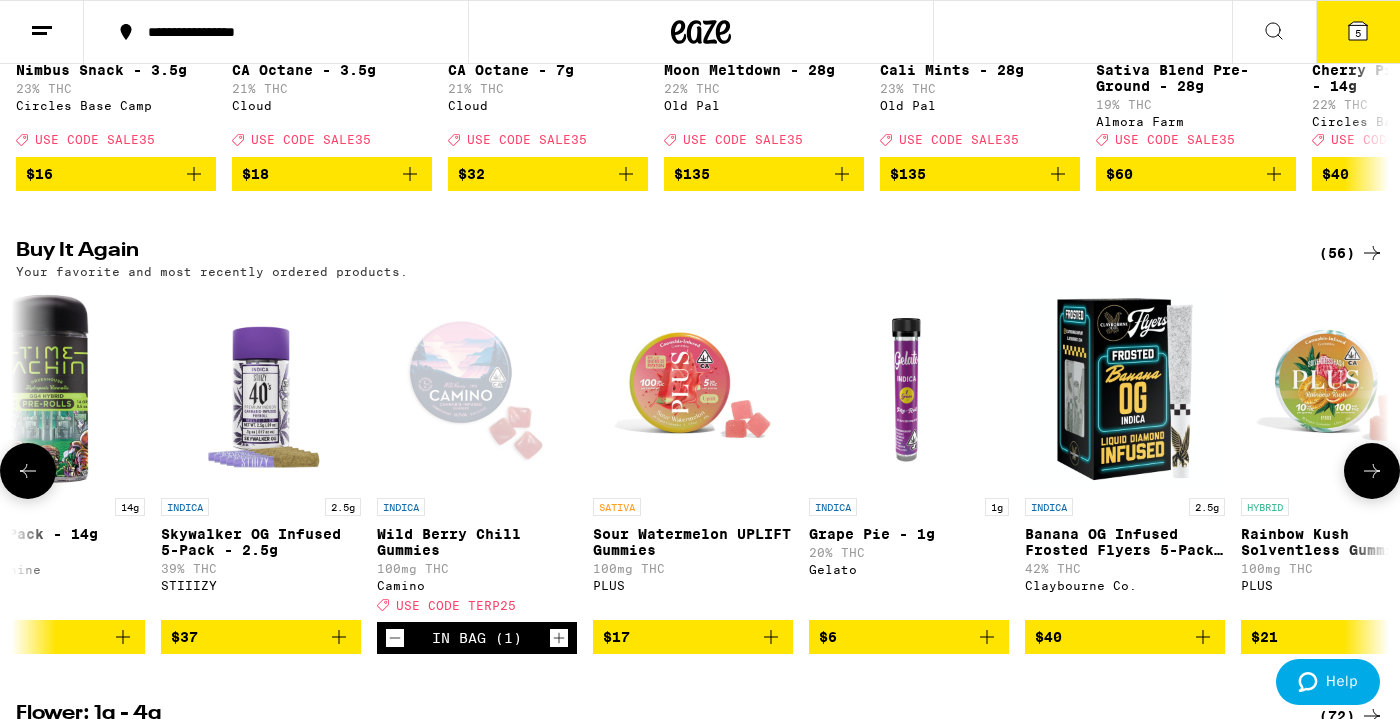 click at bounding box center (28, 471) 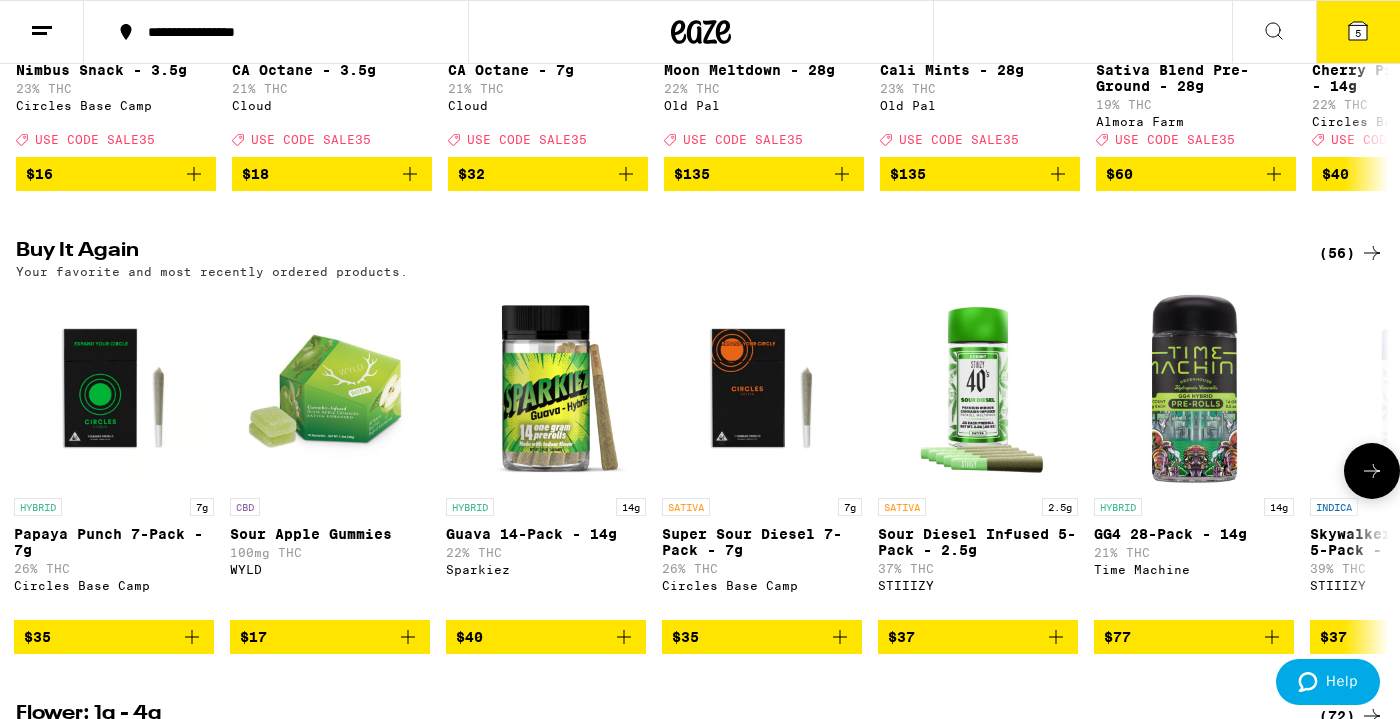 scroll, scrollTop: 0, scrollLeft: 1, axis: horizontal 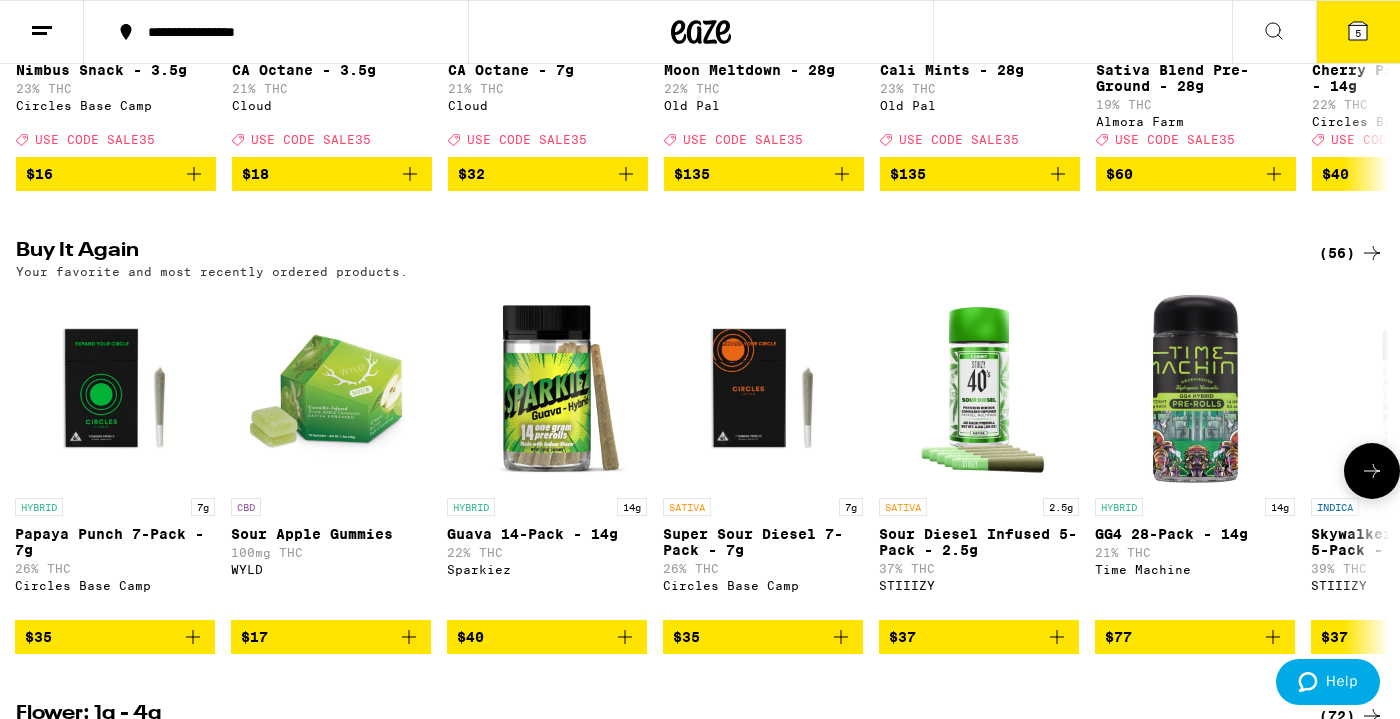 click at bounding box center [625, 637] 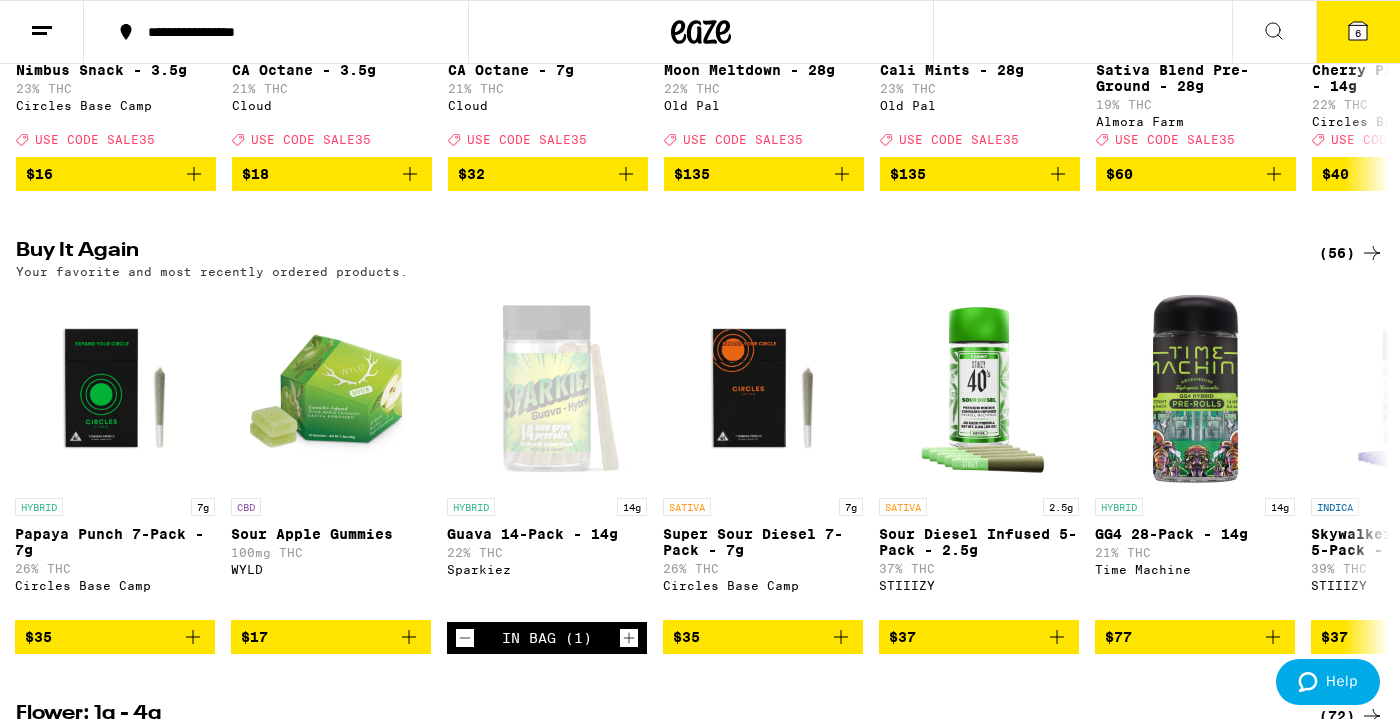 click on "6" at bounding box center [1358, 32] 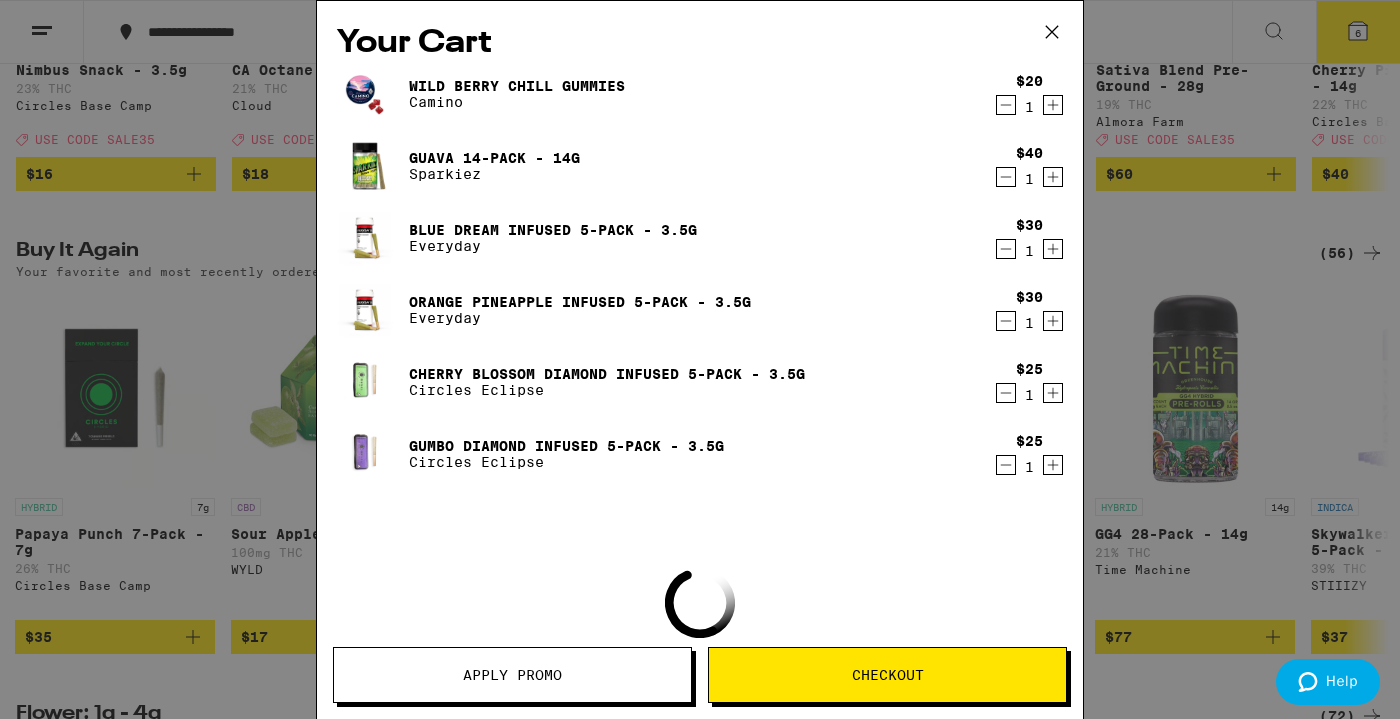scroll, scrollTop: 0, scrollLeft: 1150, axis: horizontal 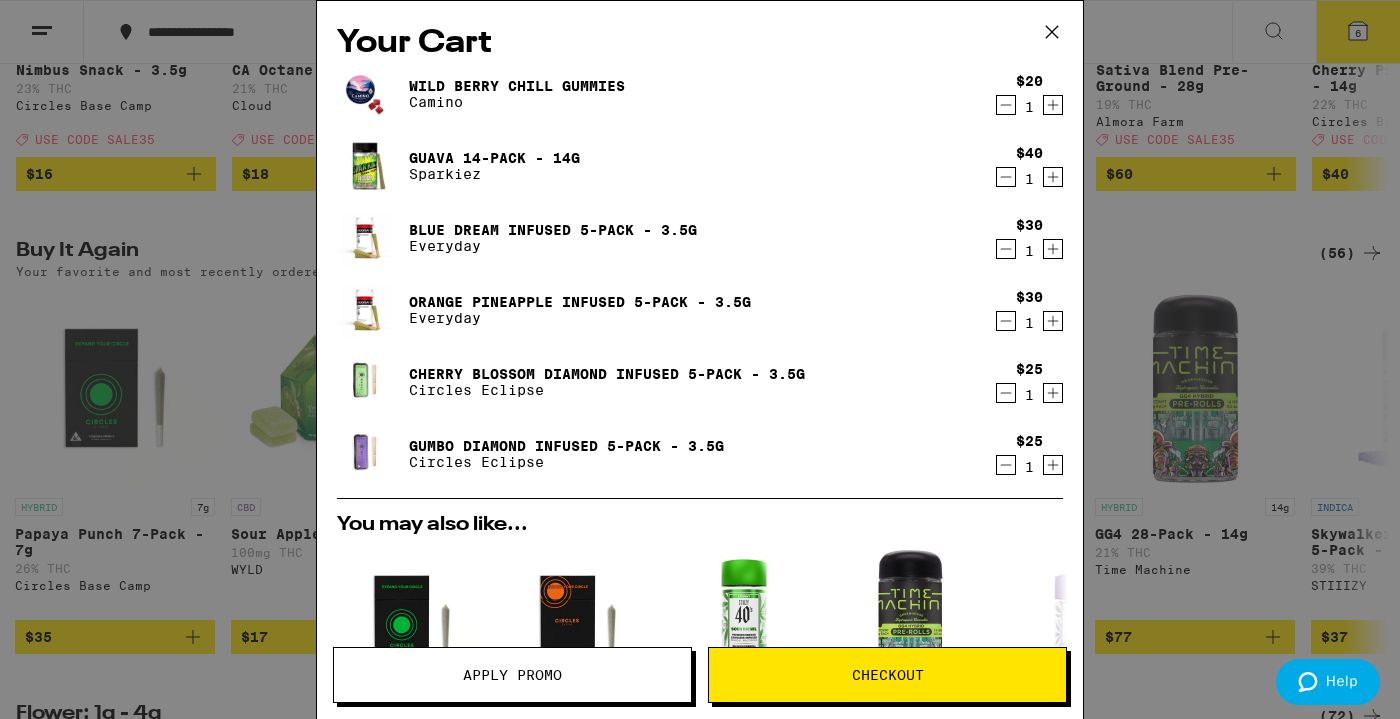 click at bounding box center (1006, 105) 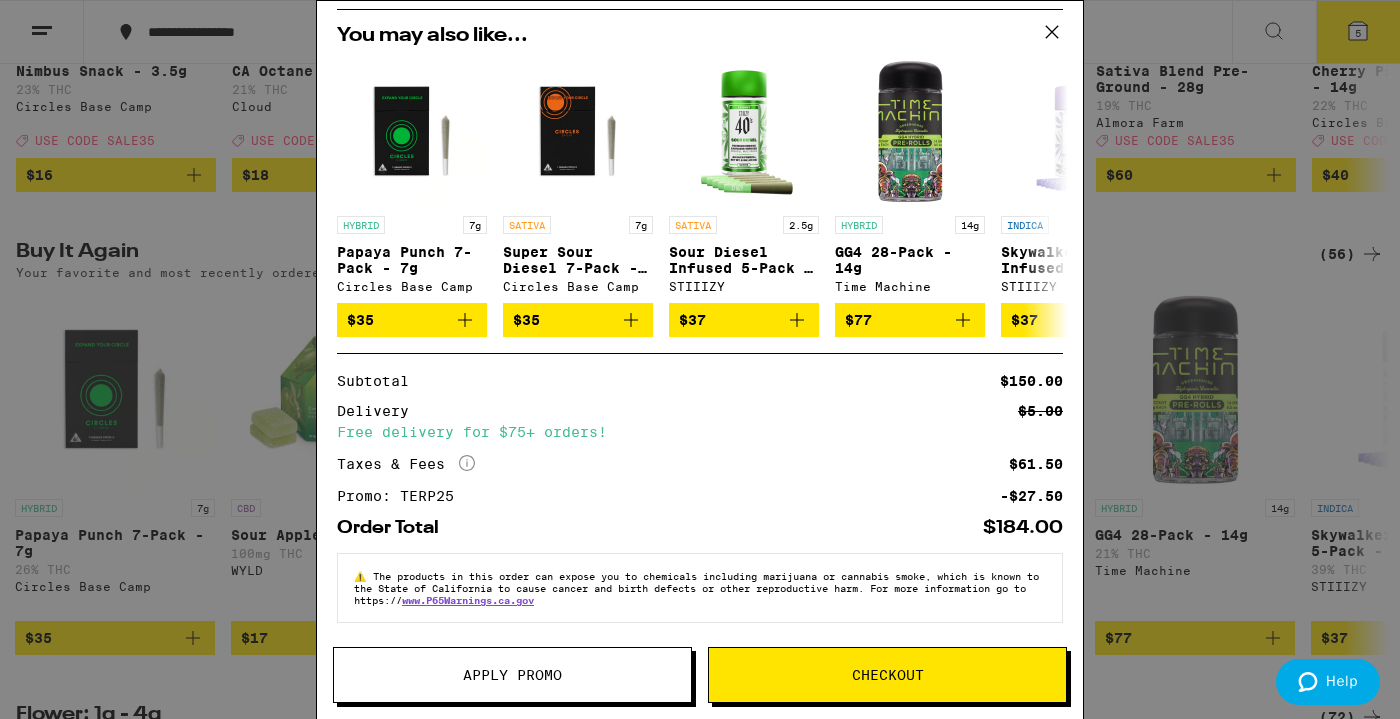 scroll, scrollTop: 433, scrollLeft: 0, axis: vertical 